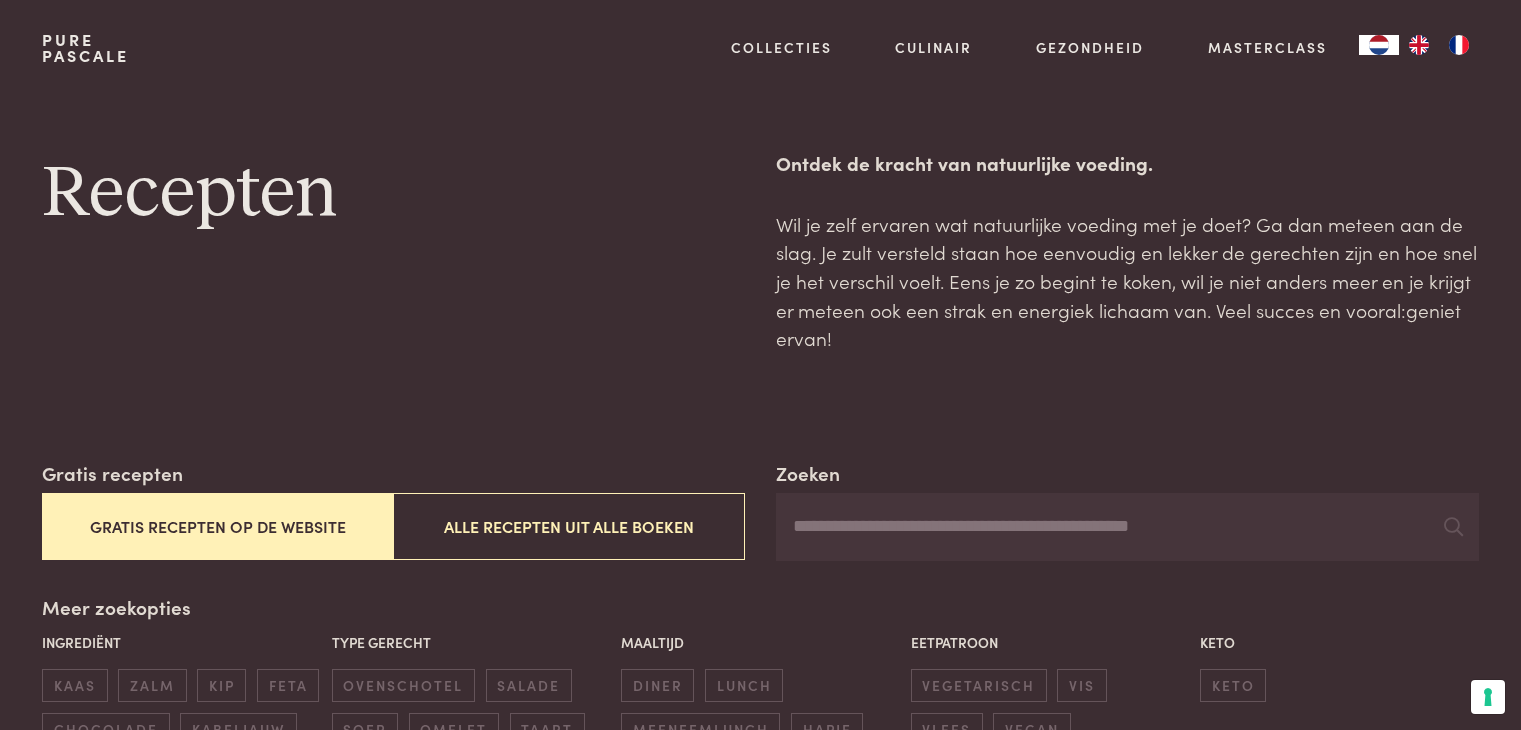 scroll, scrollTop: 0, scrollLeft: 0, axis: both 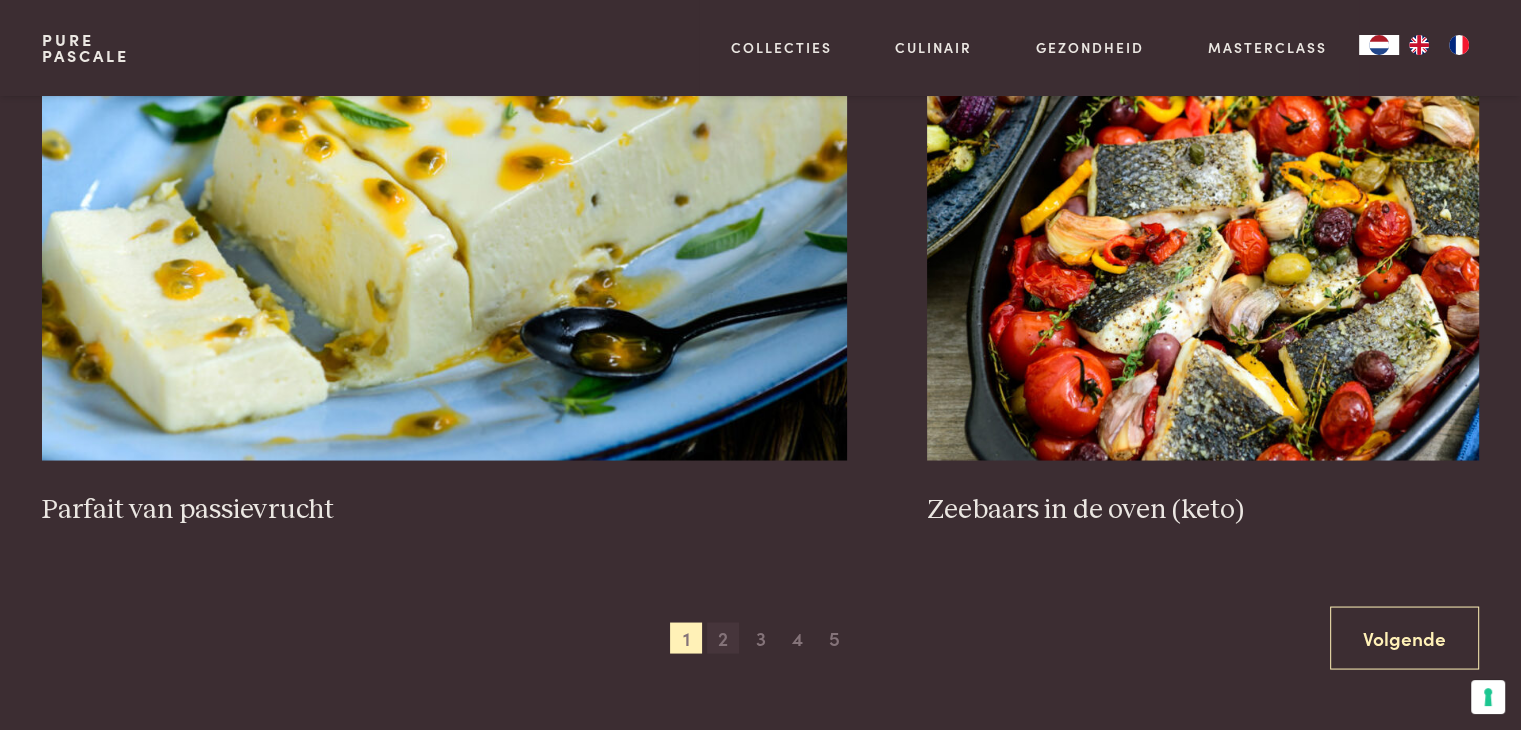 click on "2" at bounding box center [723, 638] 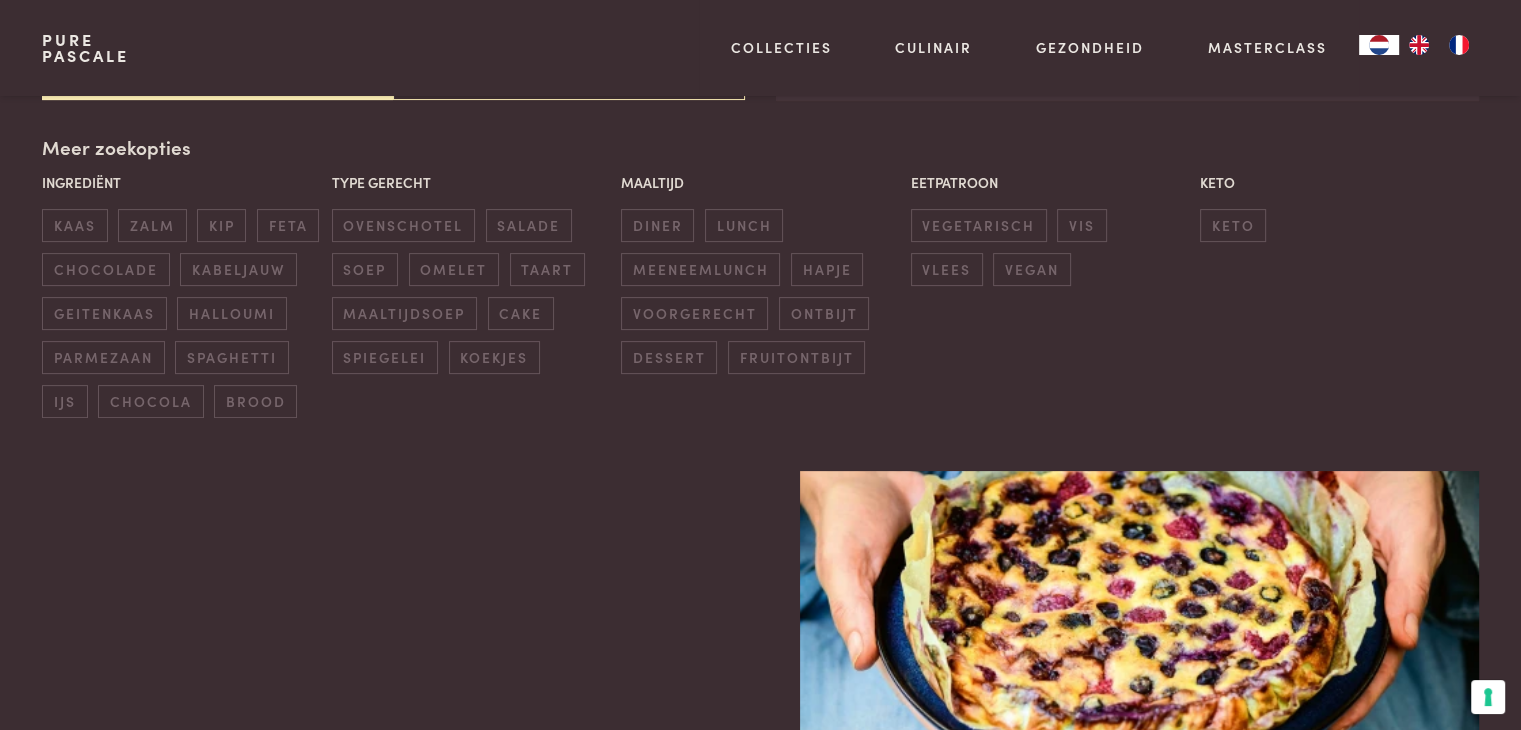 scroll, scrollTop: 459, scrollLeft: 0, axis: vertical 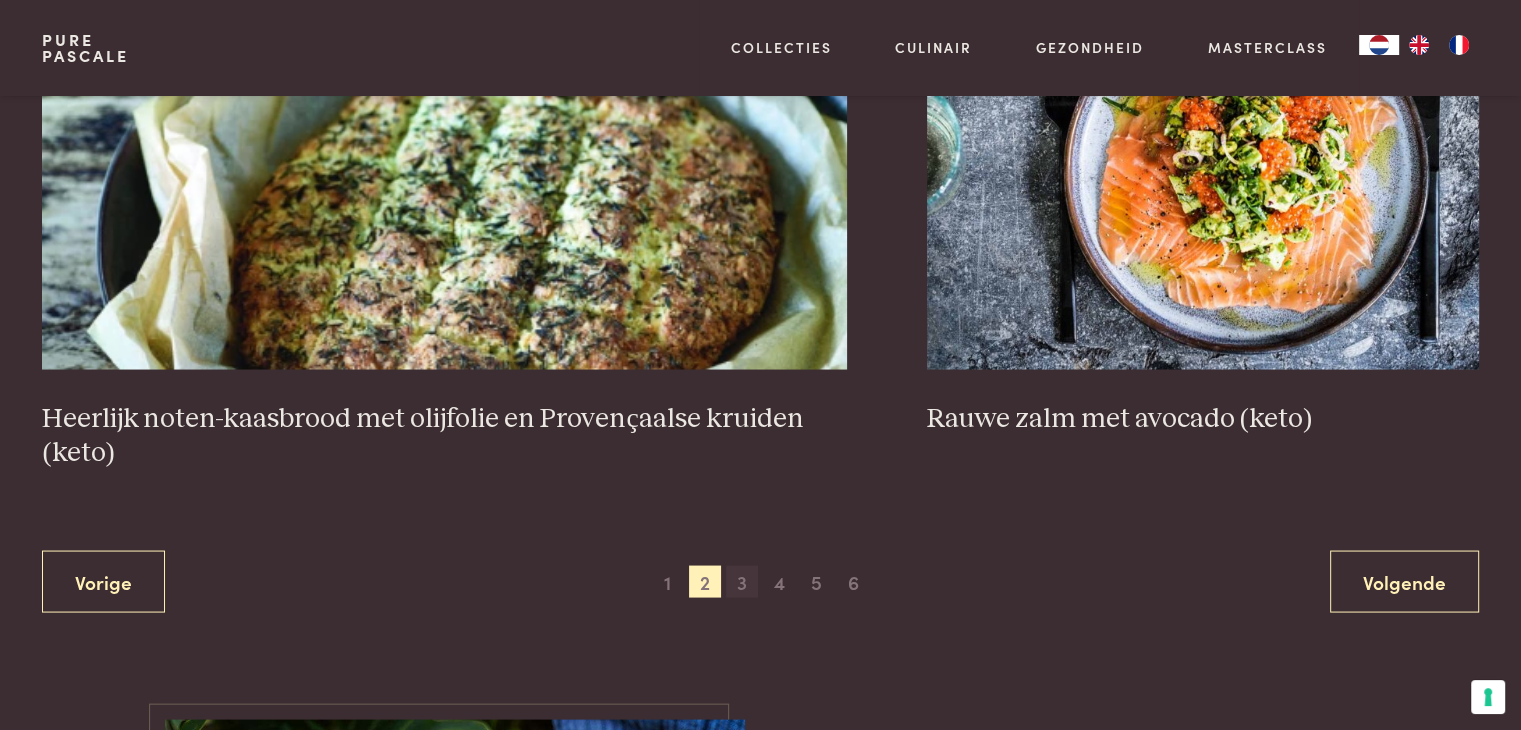 click on "3" at bounding box center (742, 581) 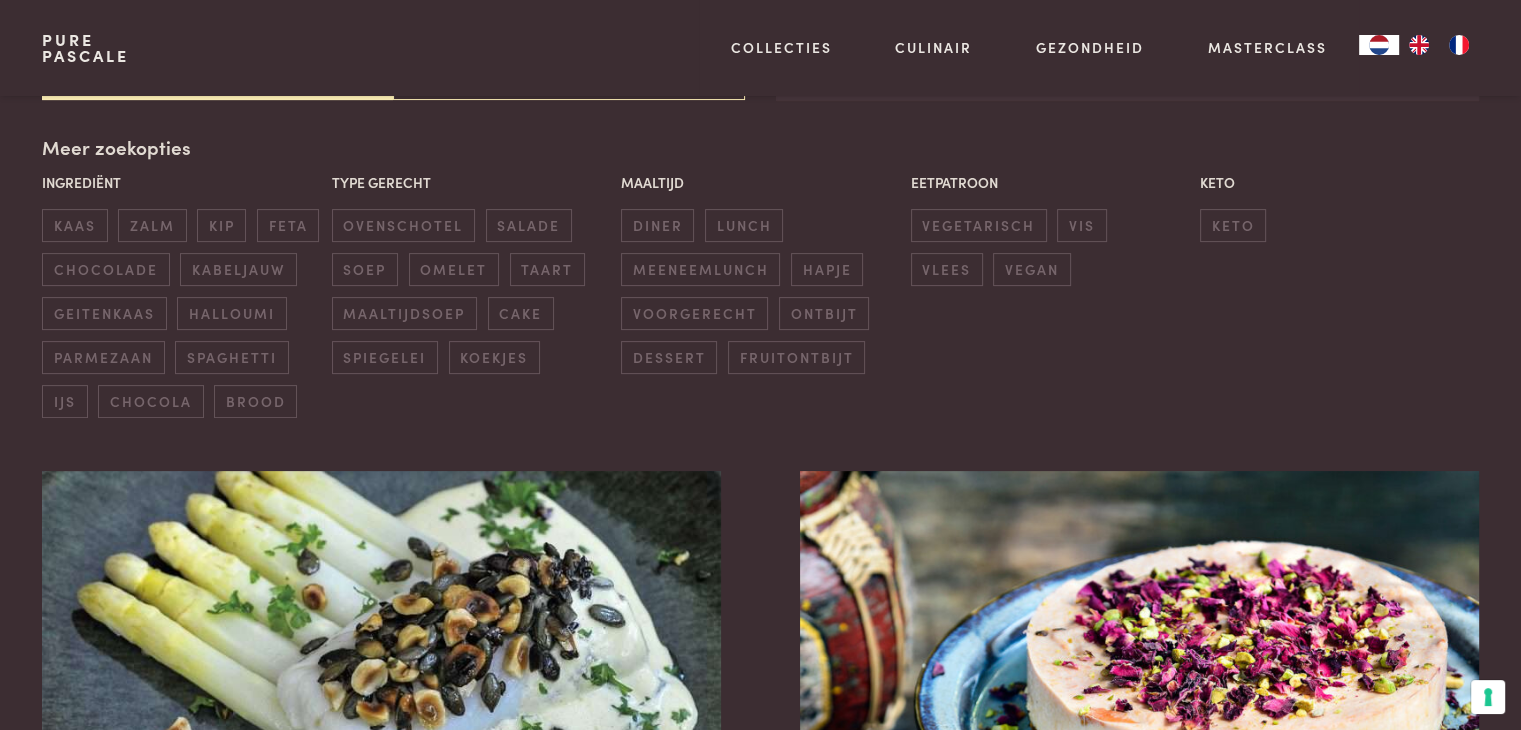 scroll, scrollTop: 459, scrollLeft: 0, axis: vertical 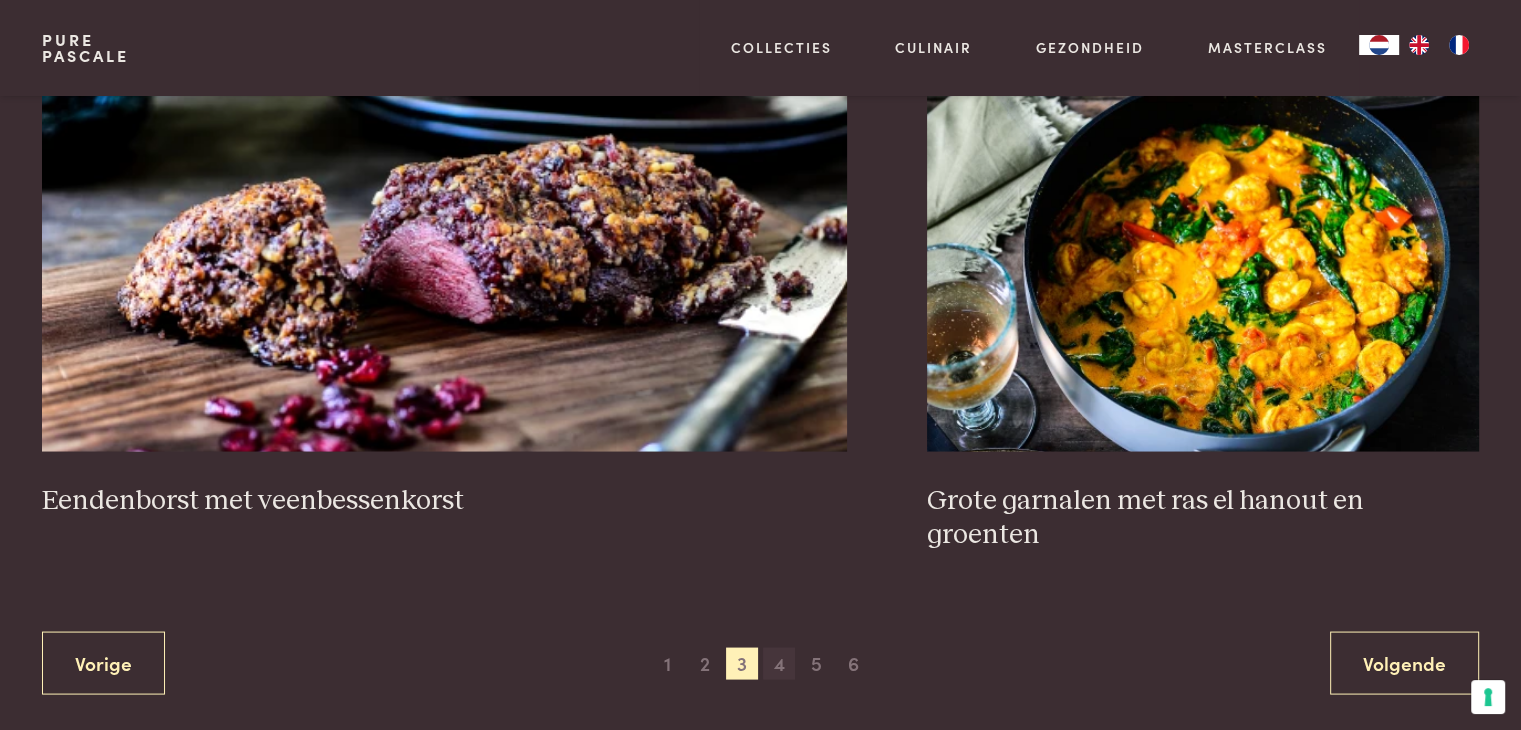 click on "4" at bounding box center [779, 663] 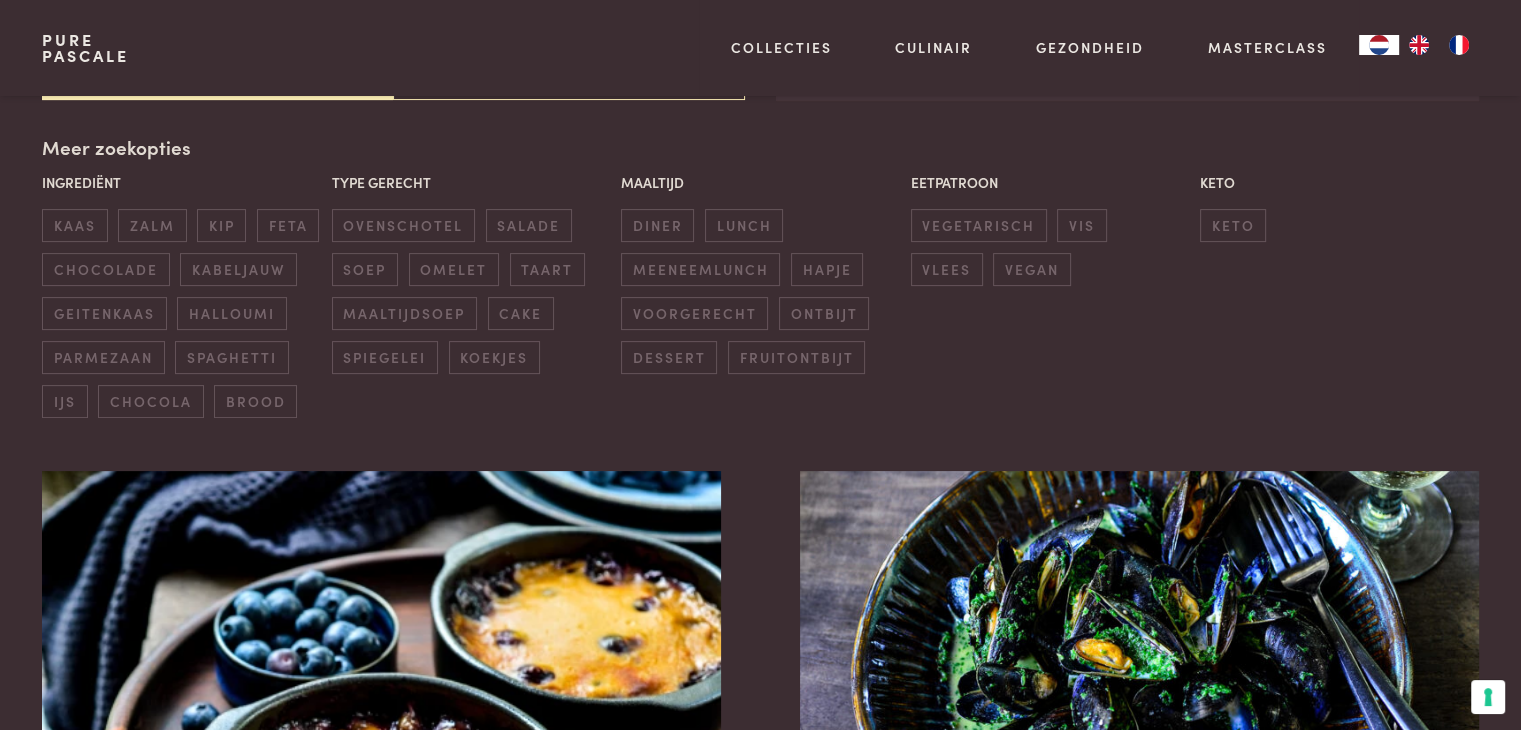 scroll, scrollTop: 459, scrollLeft: 0, axis: vertical 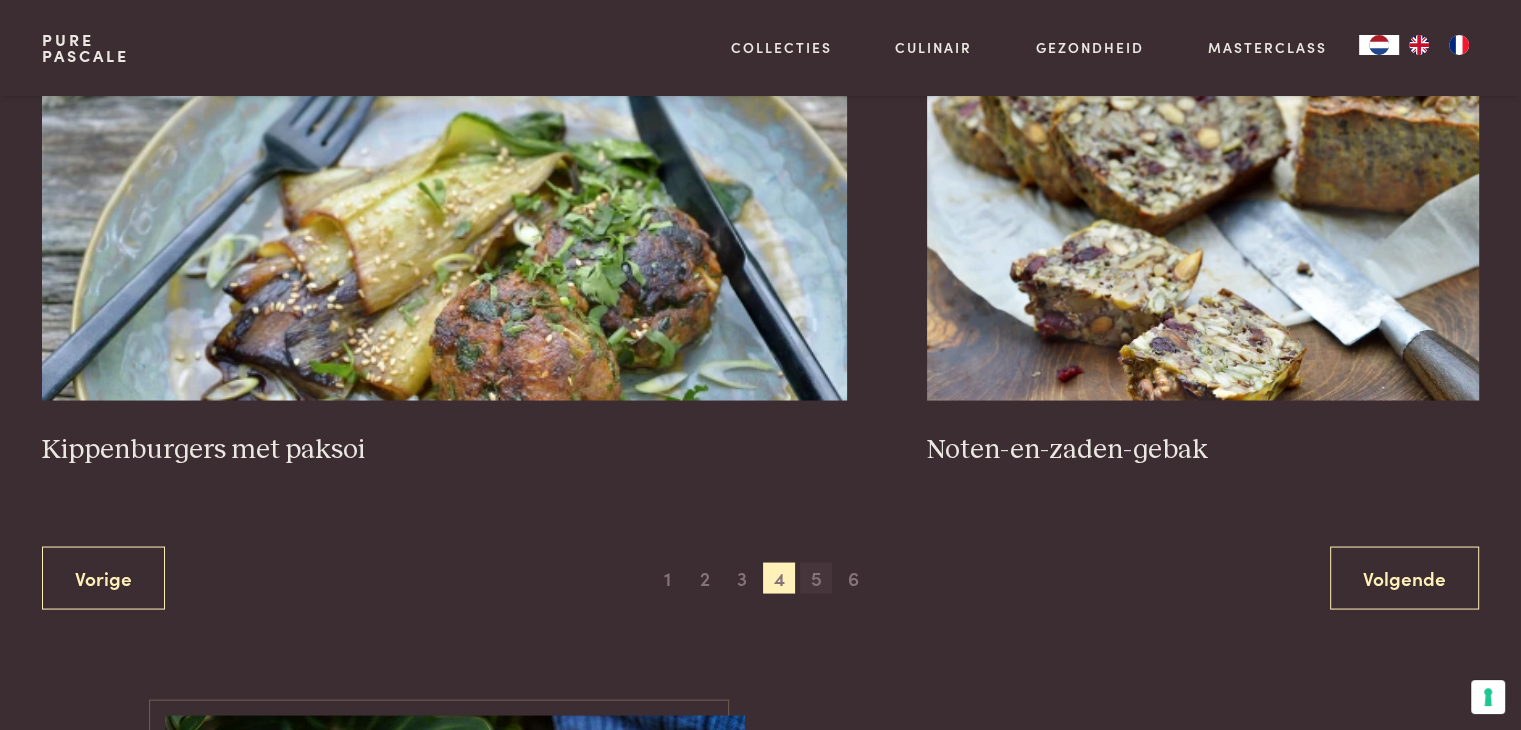 click on "5" at bounding box center [816, 578] 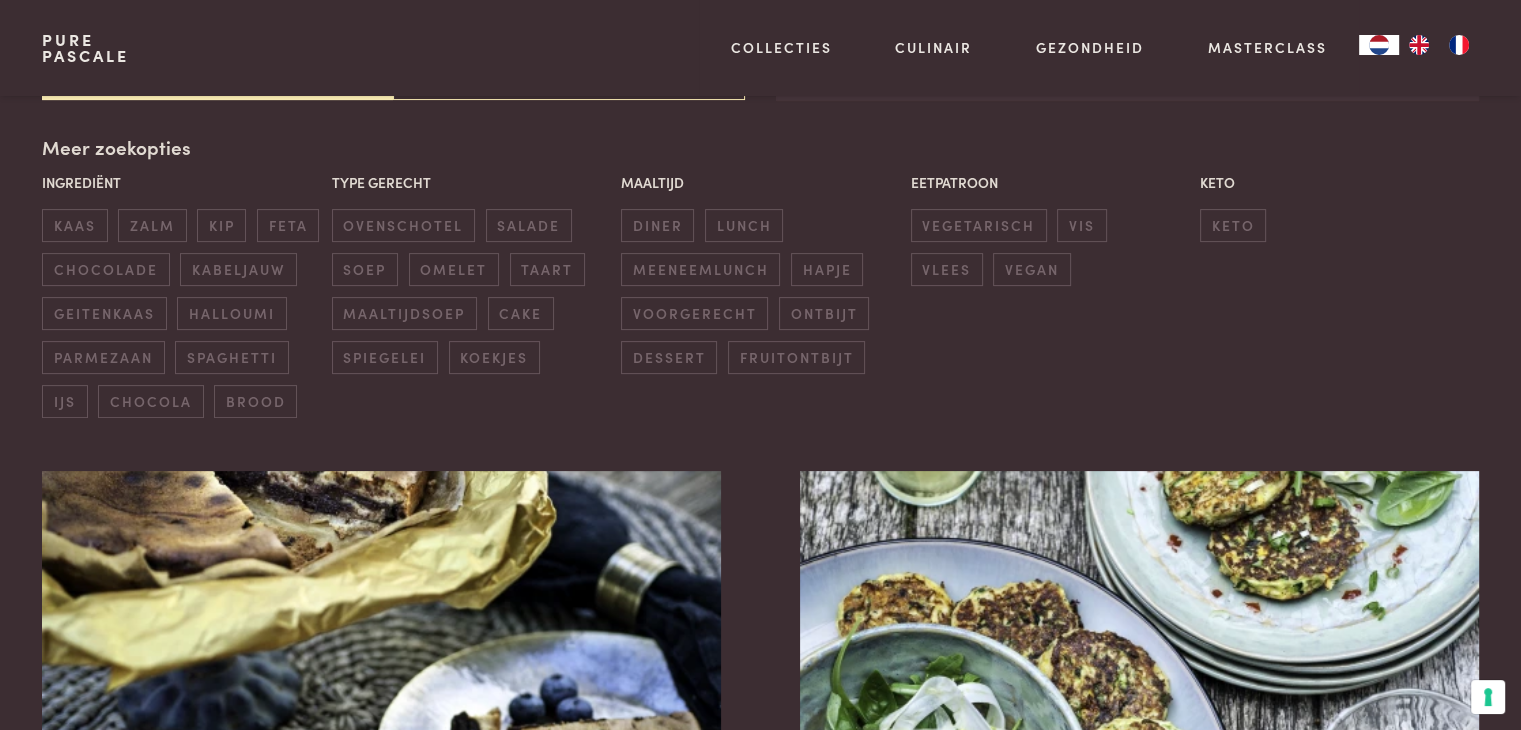 scroll, scrollTop: 459, scrollLeft: 0, axis: vertical 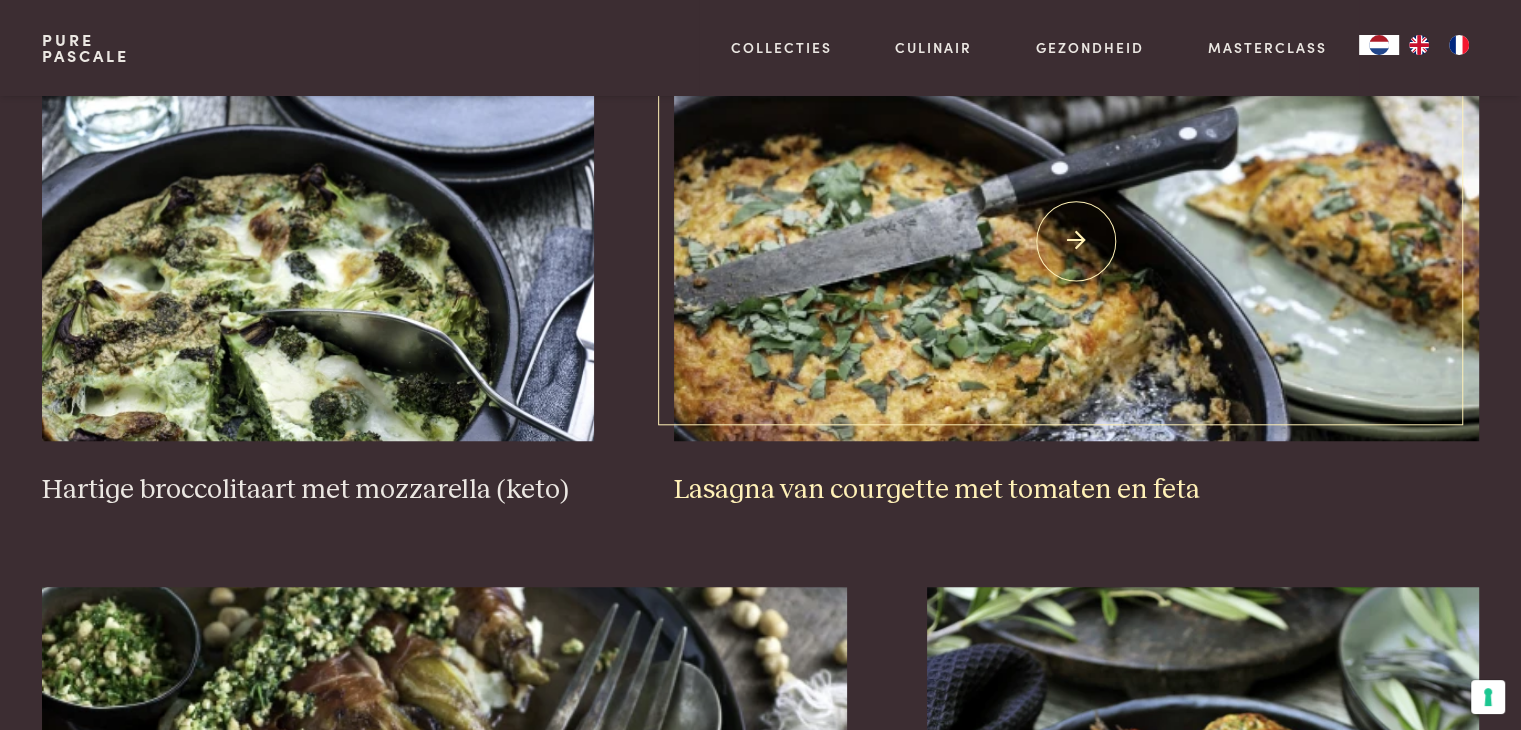 click at bounding box center (1076, 241) 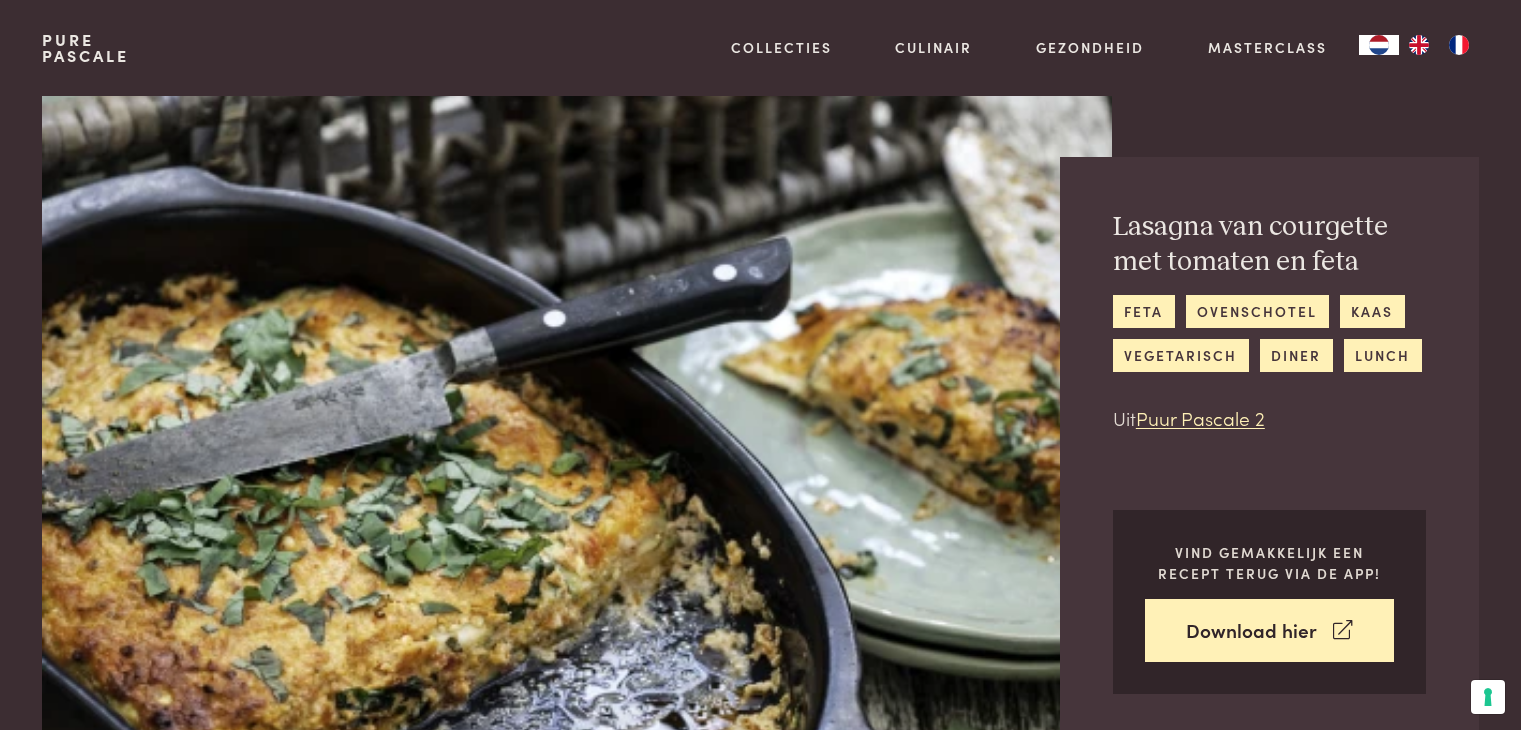 scroll, scrollTop: 0, scrollLeft: 0, axis: both 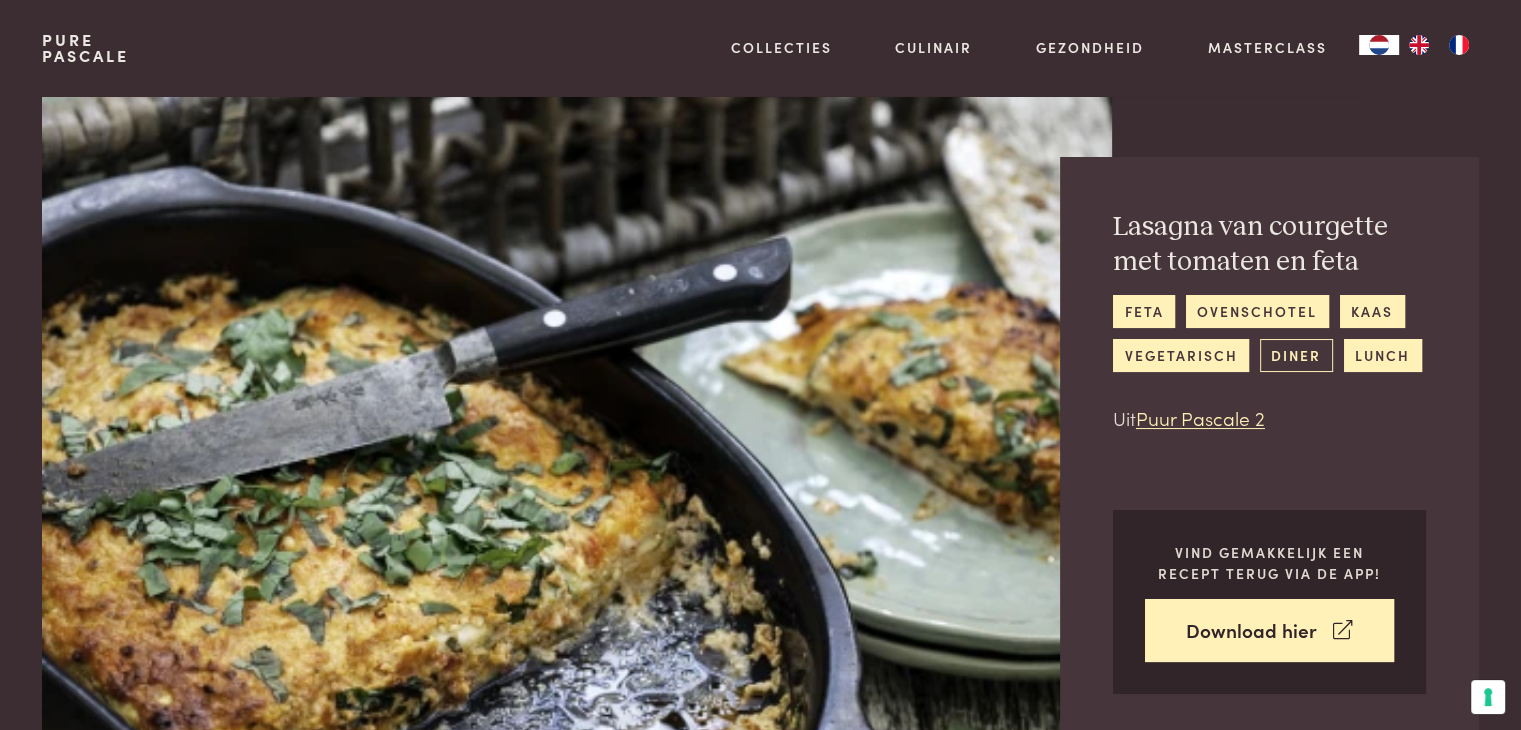 click on "diner" at bounding box center [1296, 355] 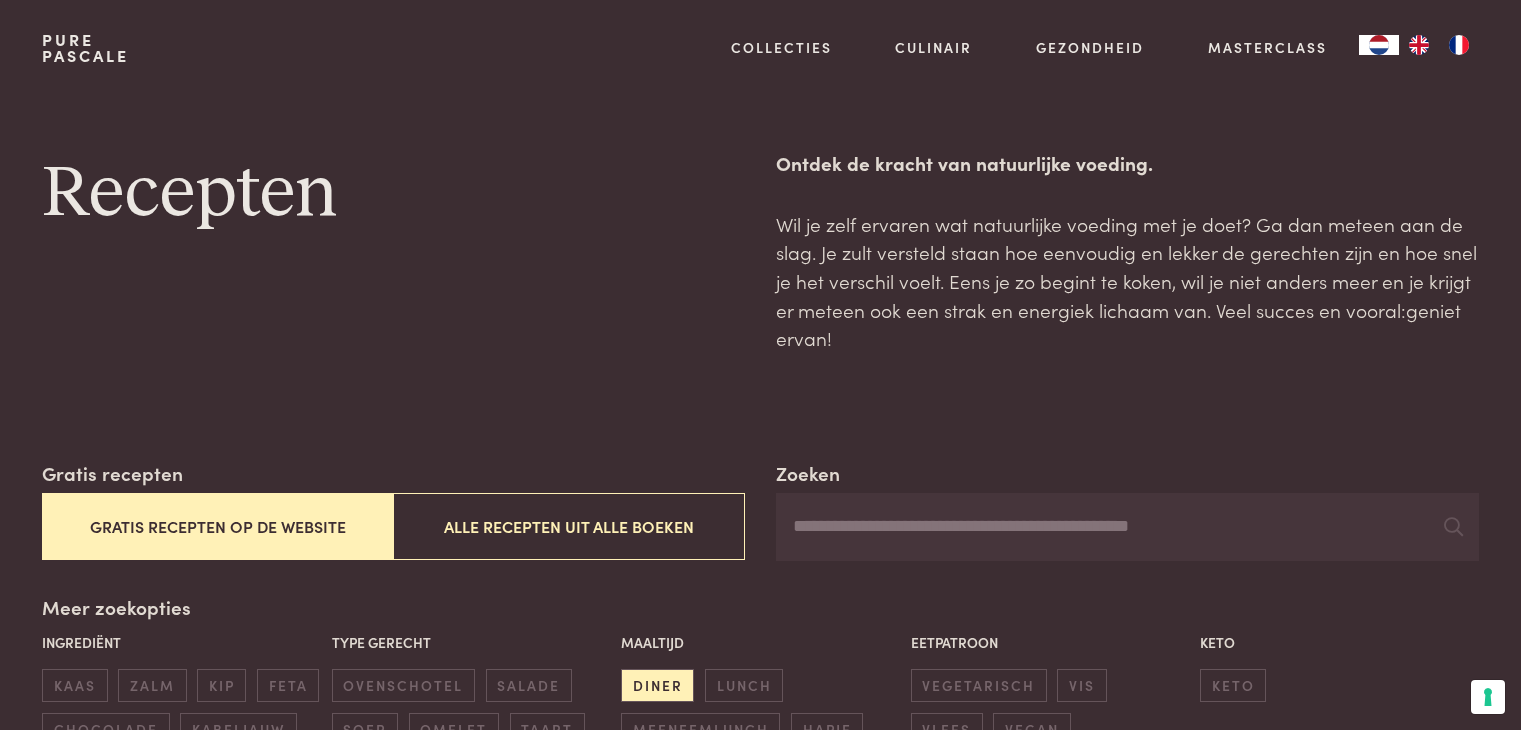scroll, scrollTop: 0, scrollLeft: 0, axis: both 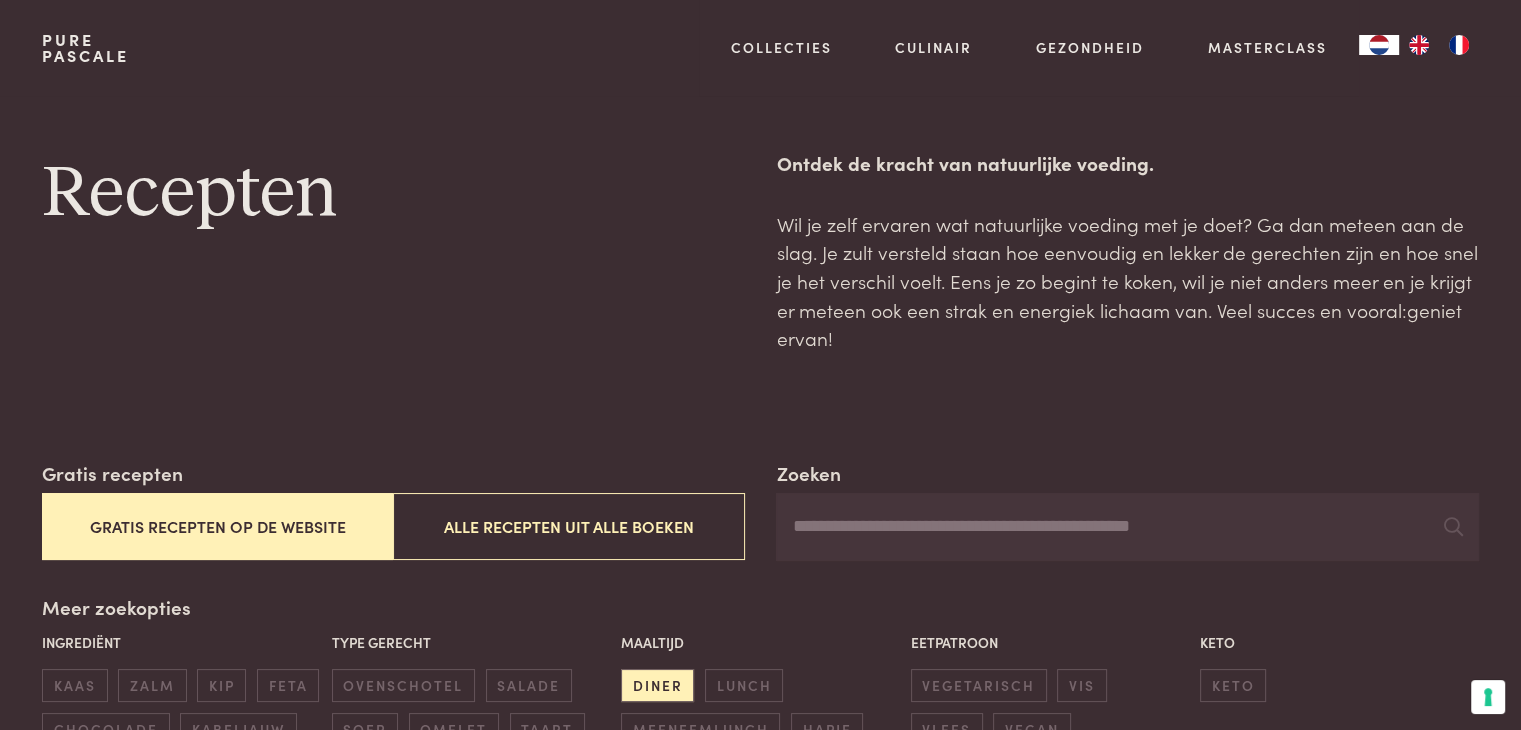 click on "Gratis recepten op de website" at bounding box center [217, 526] 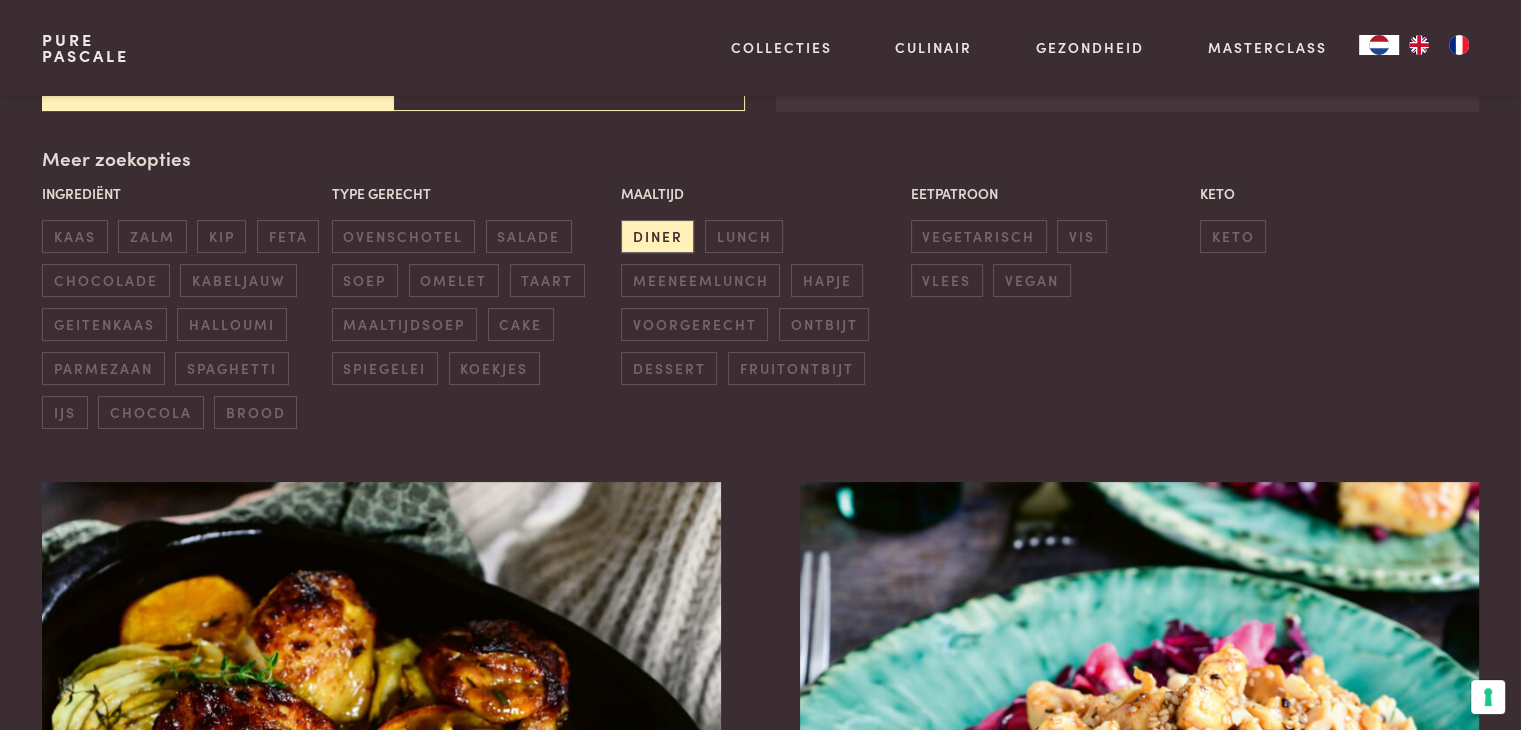 scroll, scrollTop: 459, scrollLeft: 0, axis: vertical 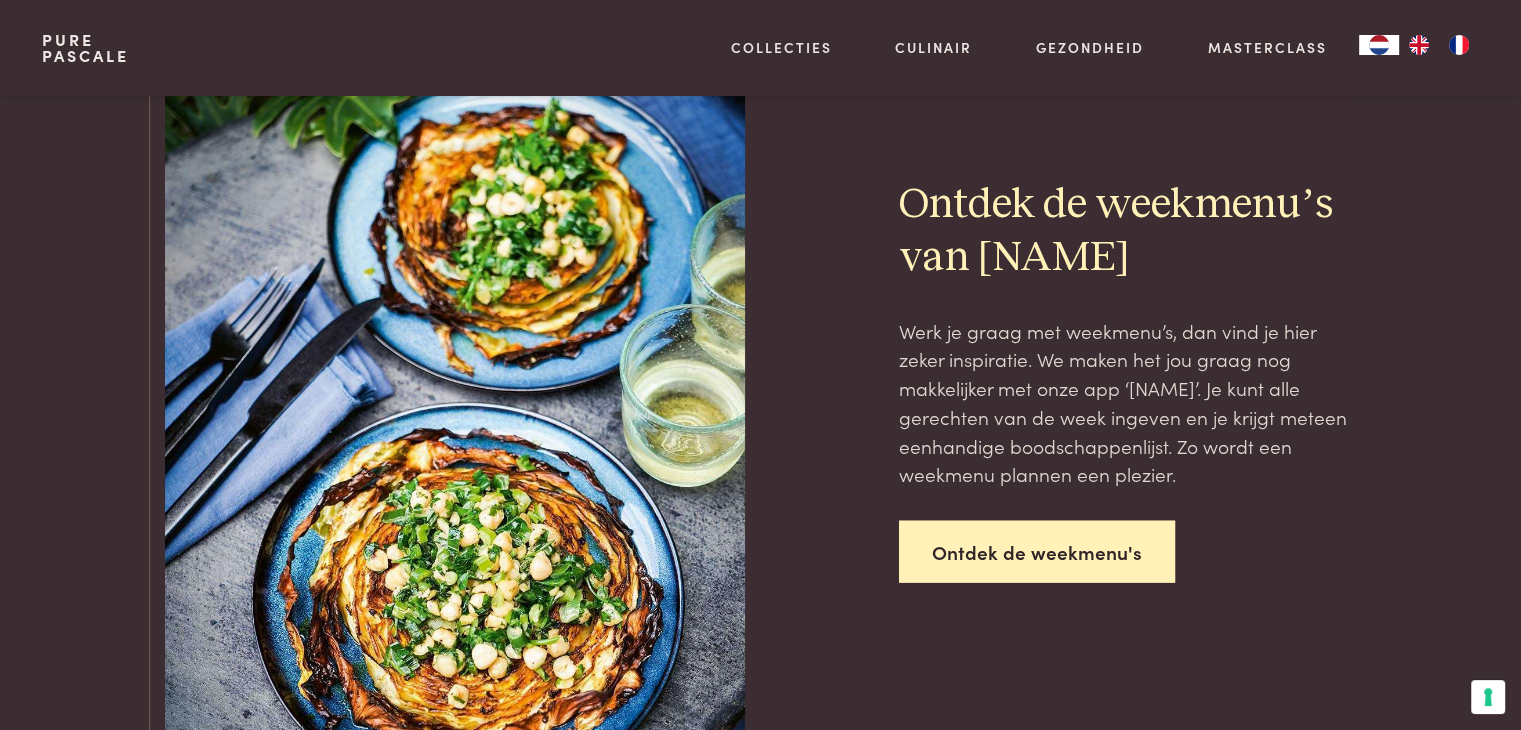 click on "Ontdek de weekmenu's" at bounding box center (1037, 552) 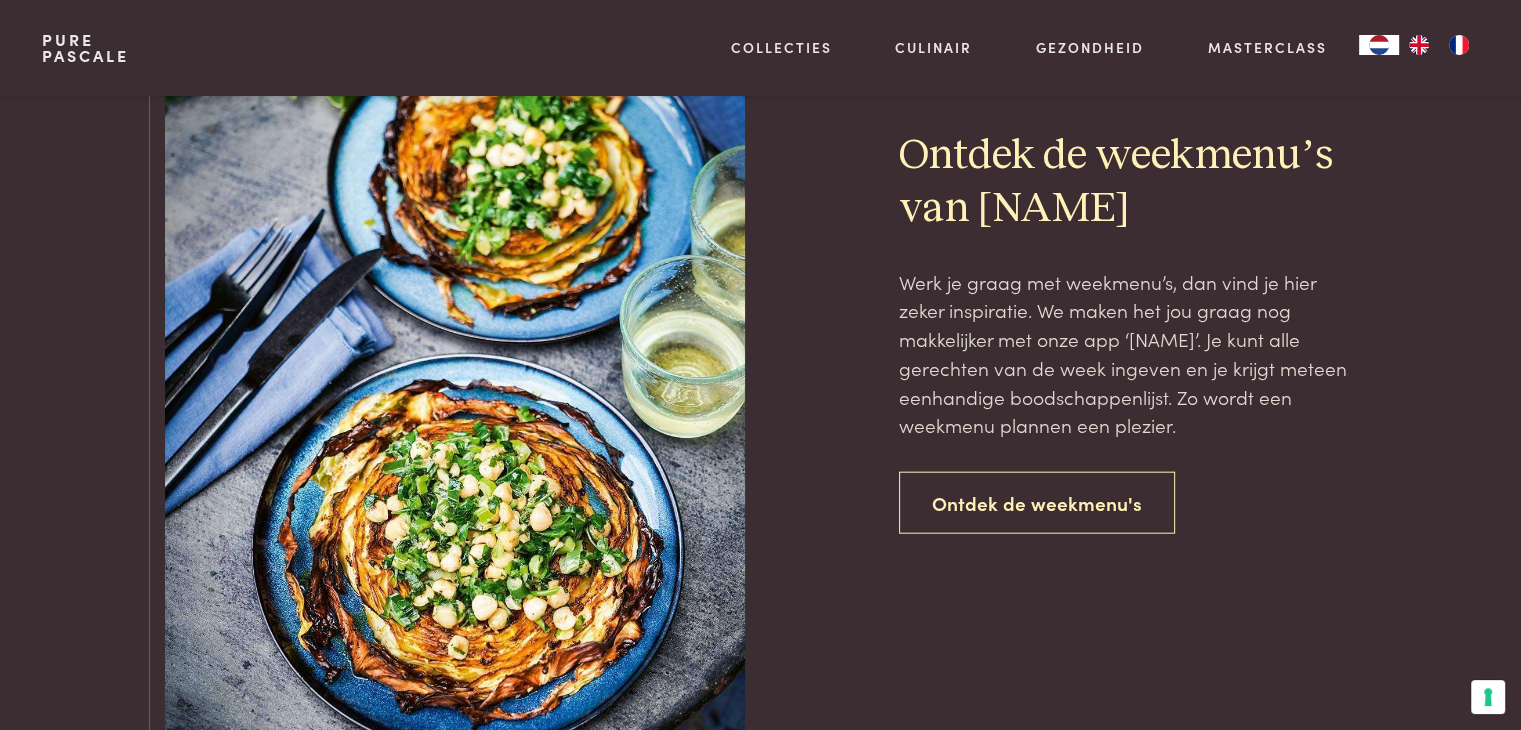 scroll, scrollTop: 4620, scrollLeft: 0, axis: vertical 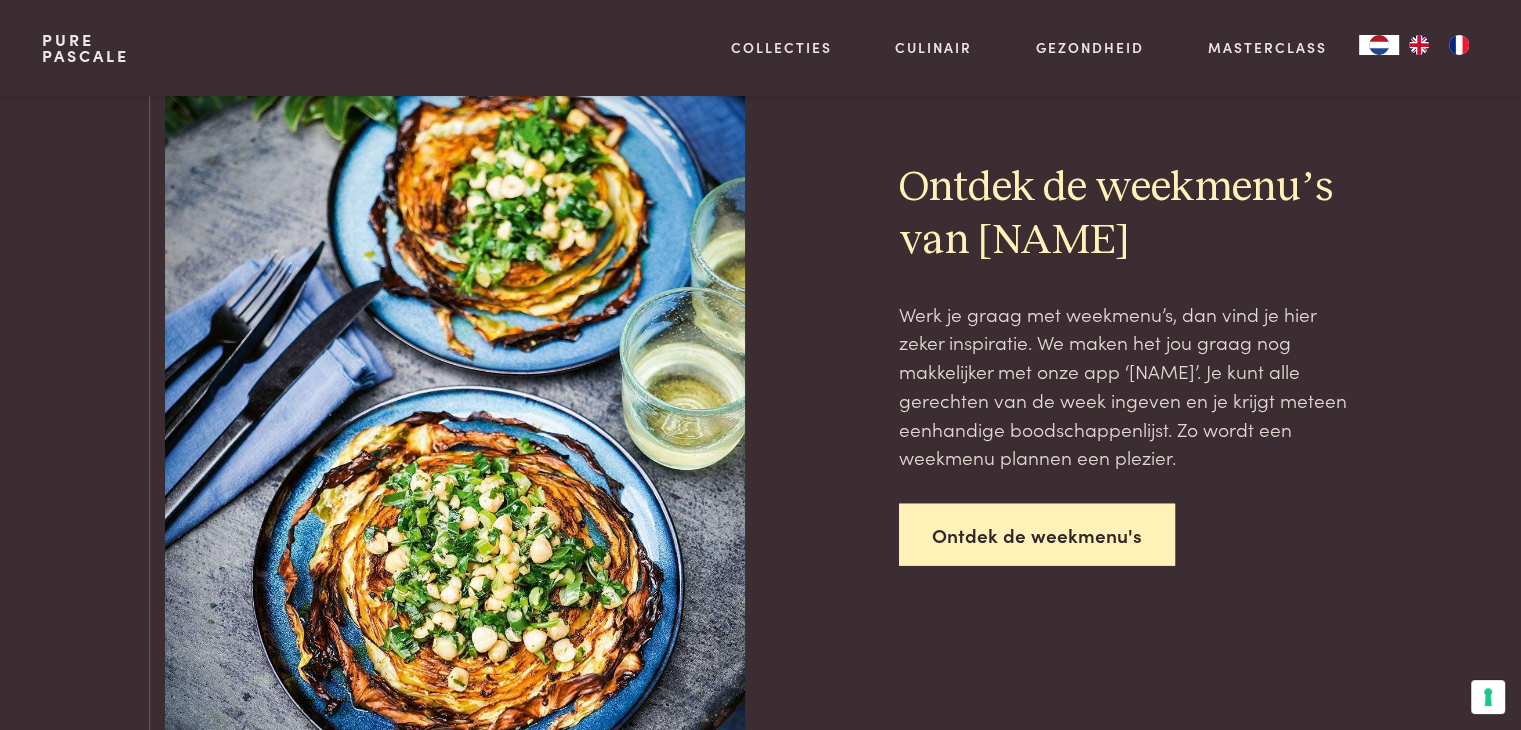 click on "Ontdek de weekmenu's" at bounding box center [1037, 535] 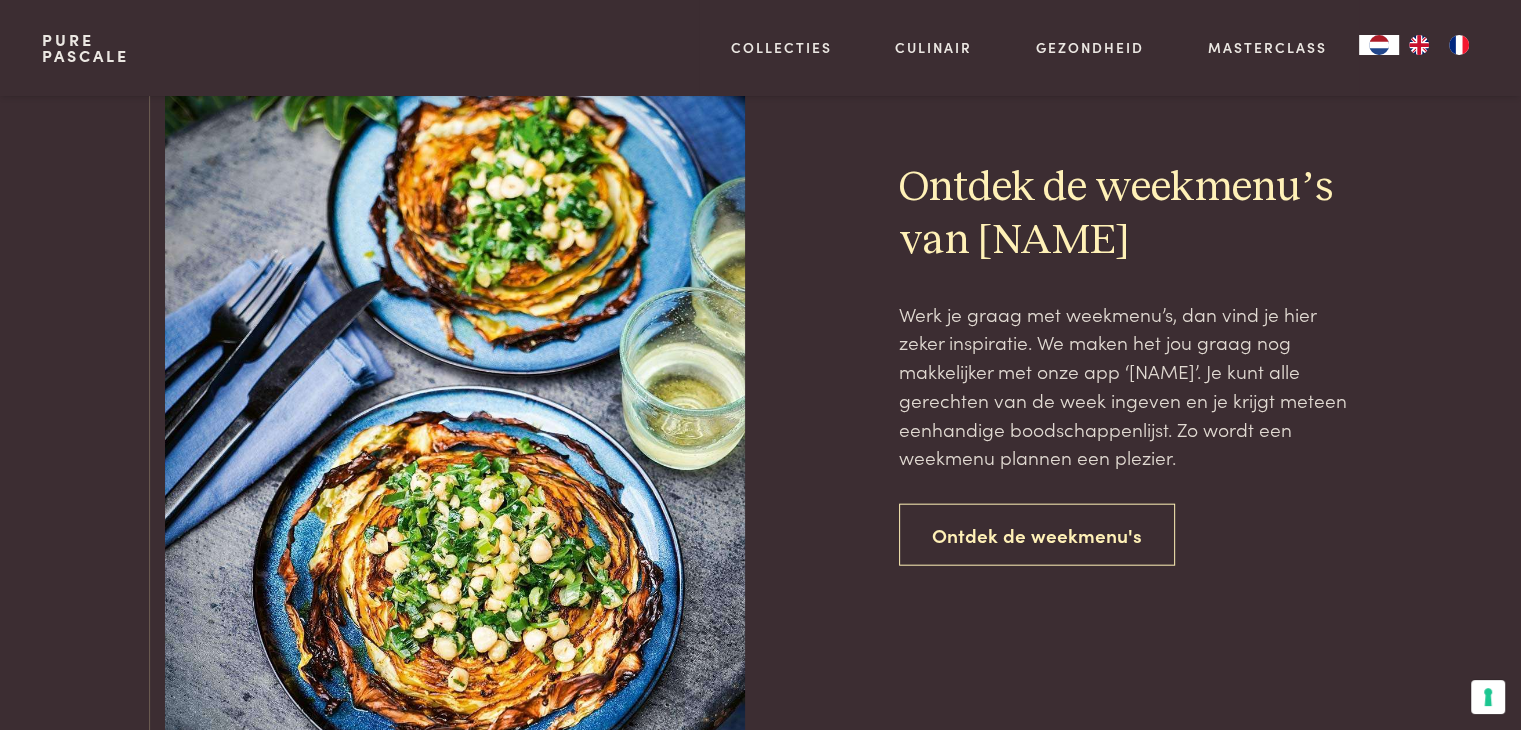 click at bounding box center (455, 364) 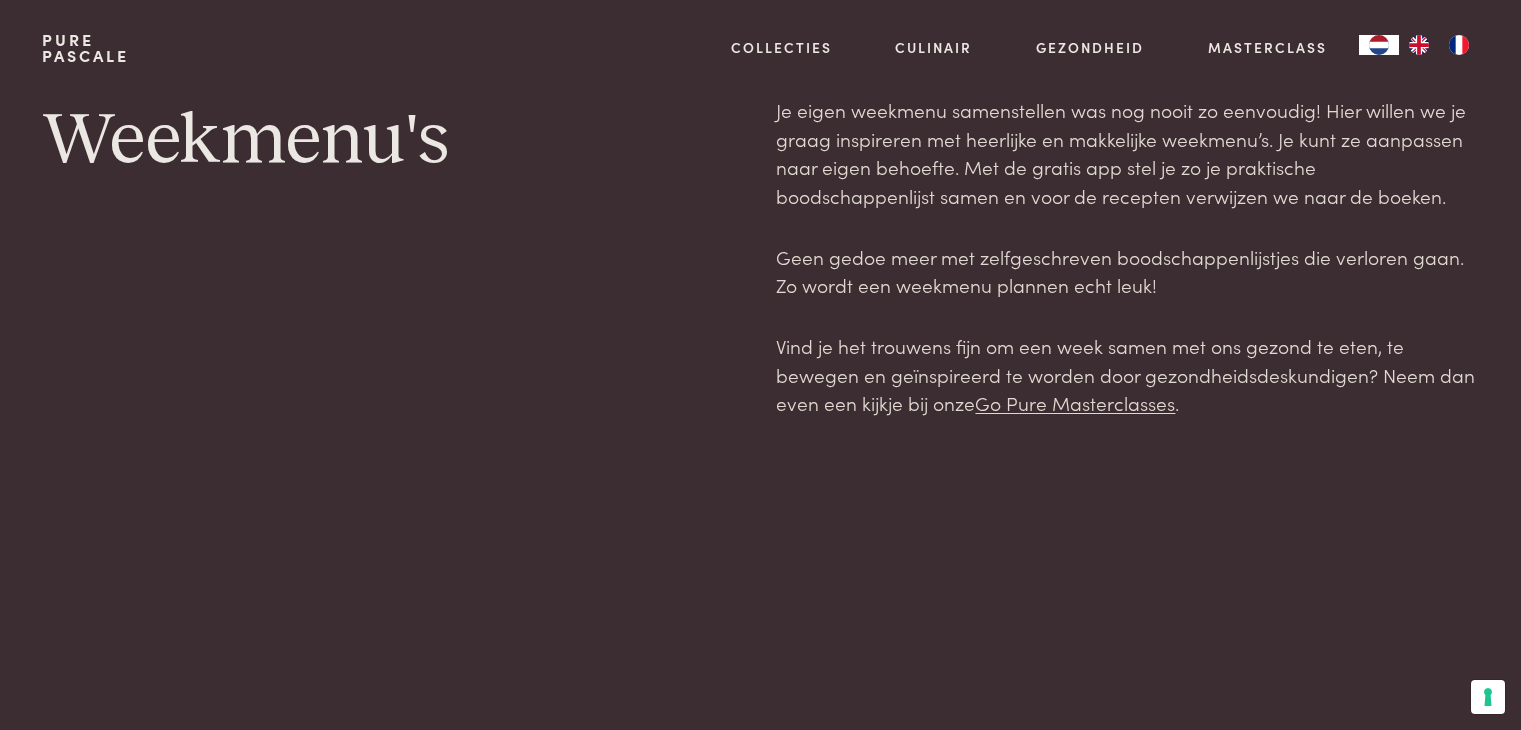 scroll, scrollTop: 0, scrollLeft: 0, axis: both 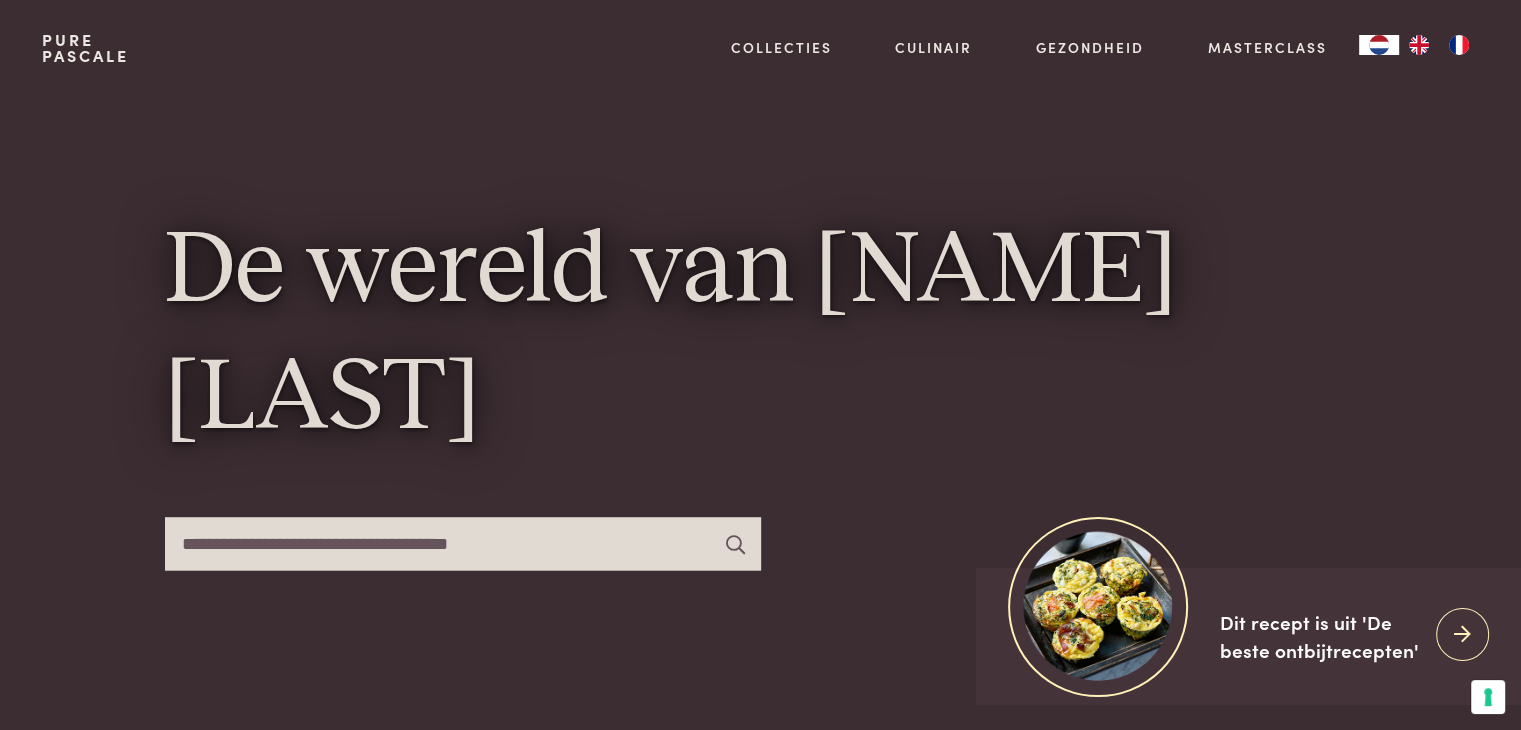 click at bounding box center (463, 543) 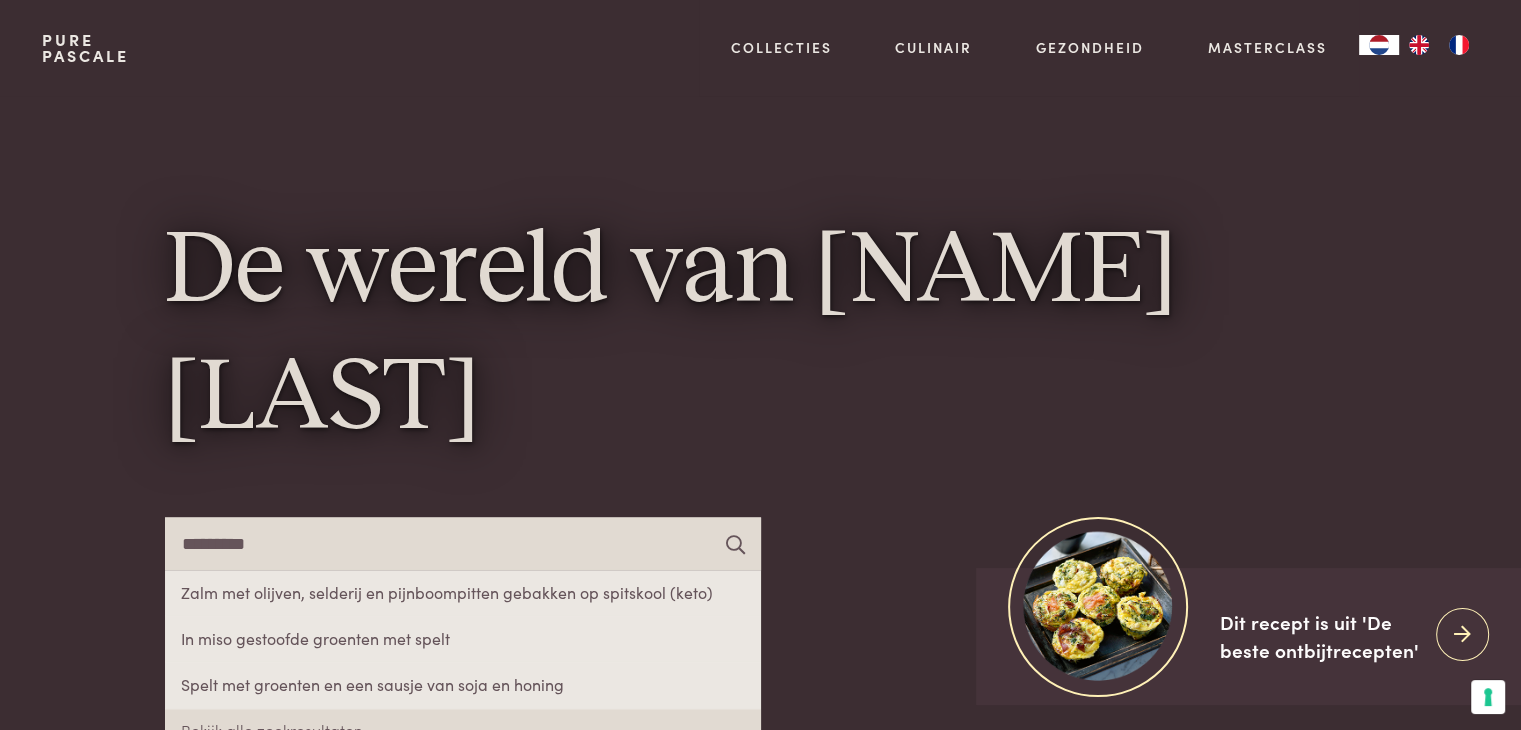 type on "*********" 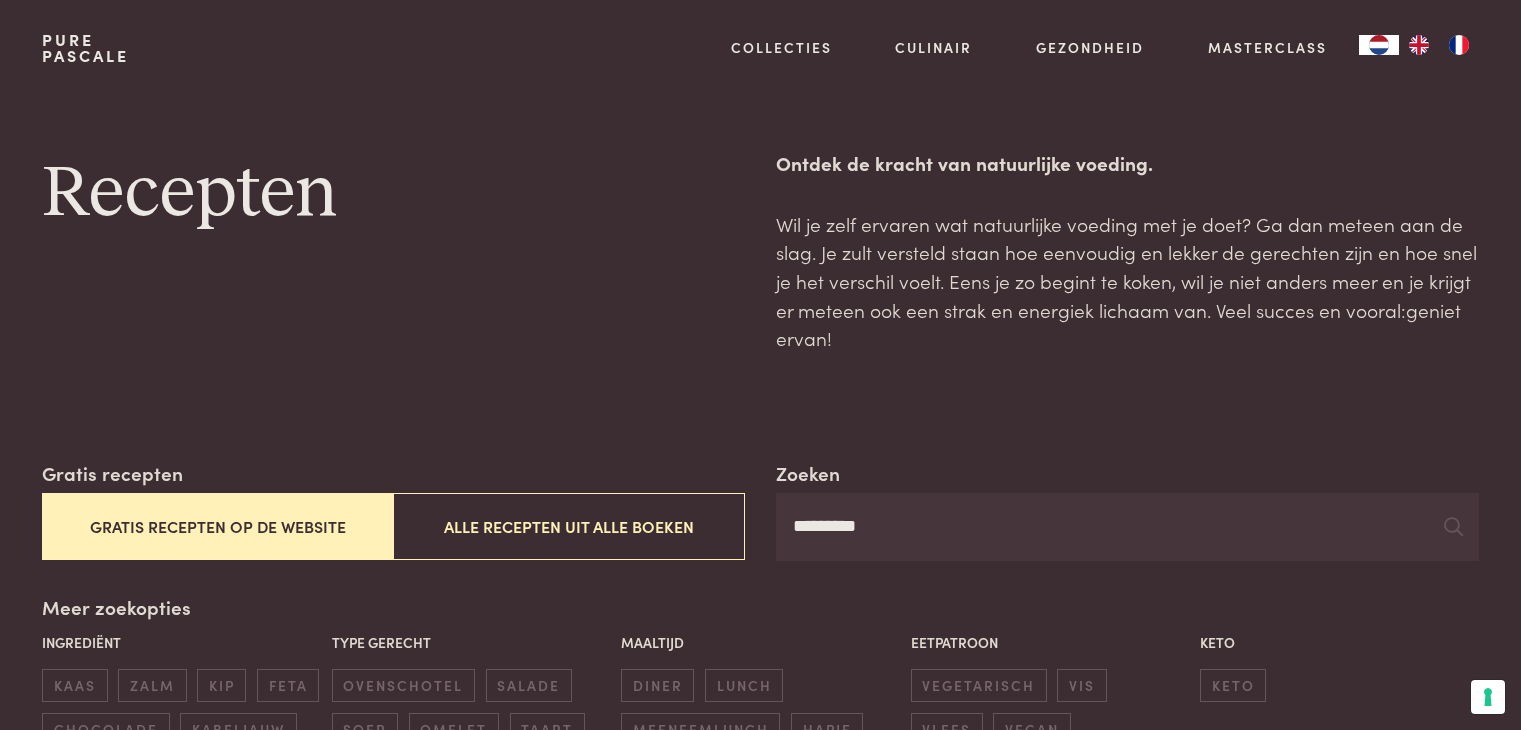 scroll, scrollTop: 0, scrollLeft: 0, axis: both 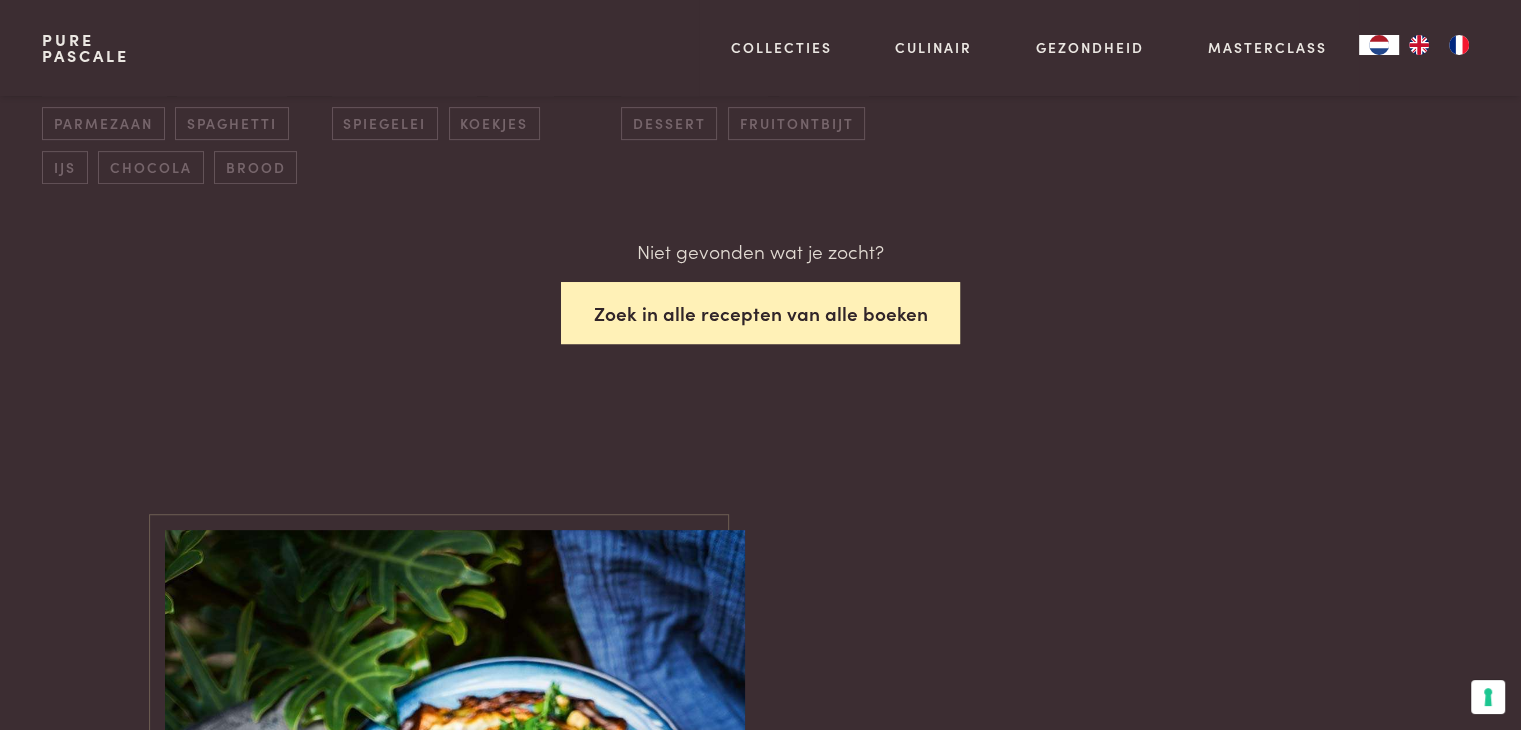 click on "Zoek in  alle recepten van alle boeken" at bounding box center (761, 313) 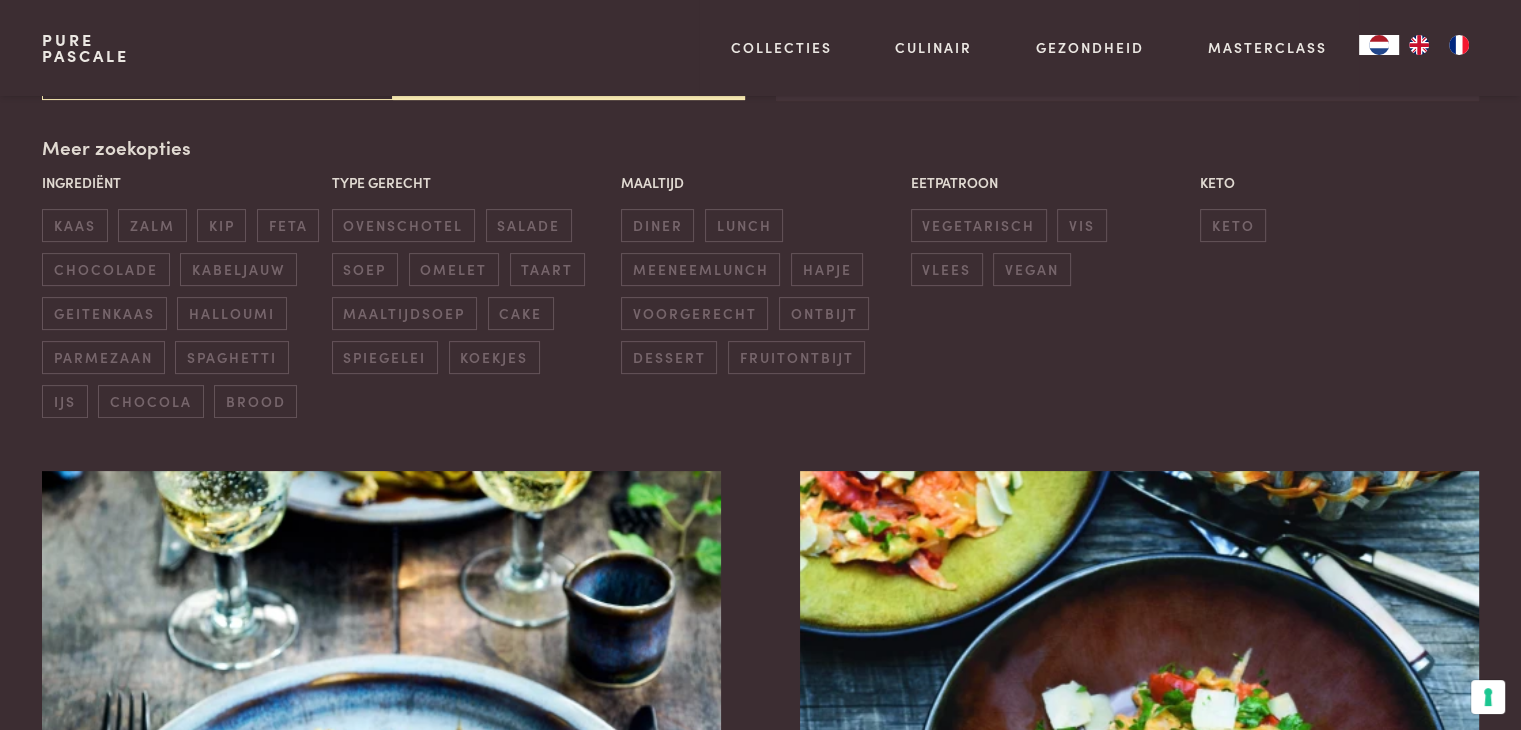 scroll, scrollTop: 459, scrollLeft: 0, axis: vertical 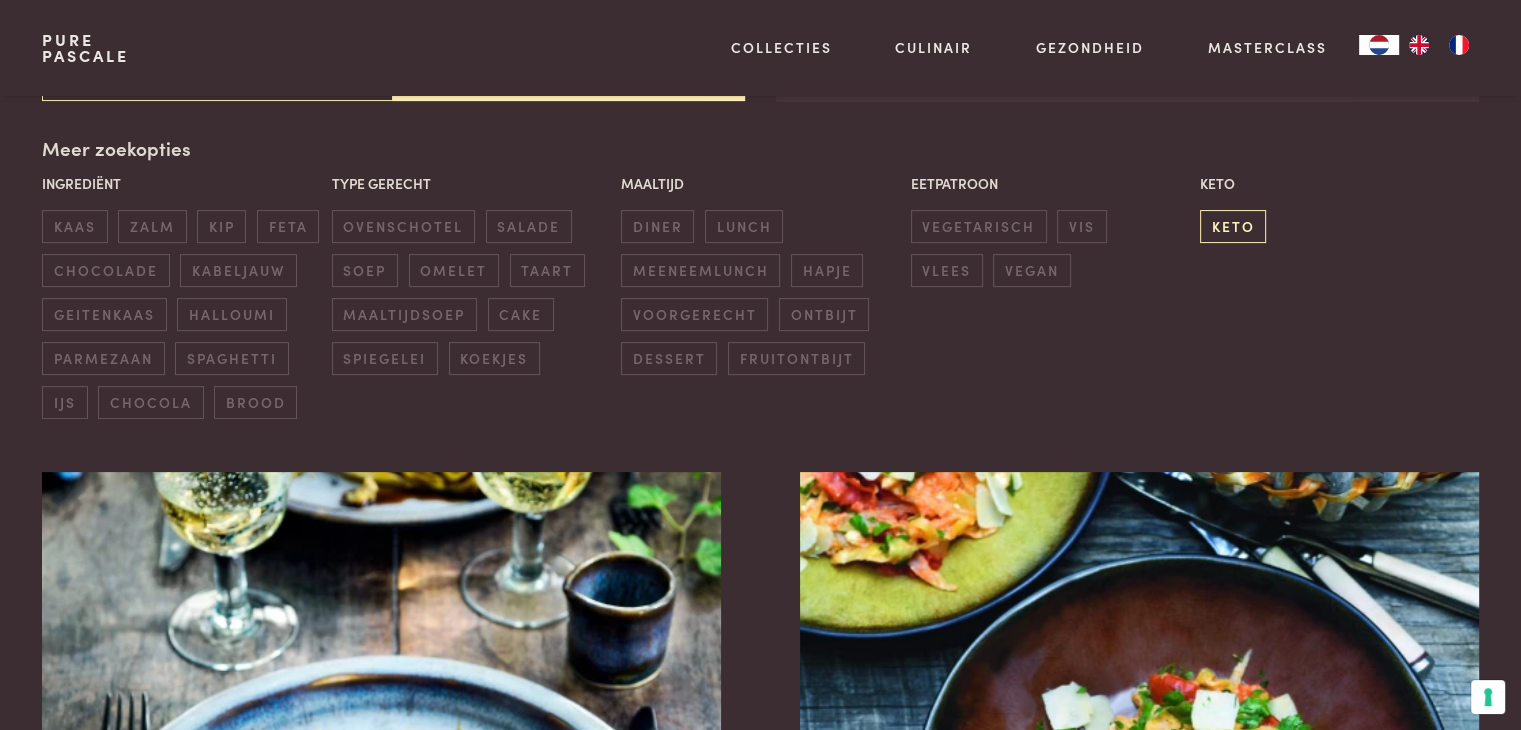 click on "keto" at bounding box center [1233, 226] 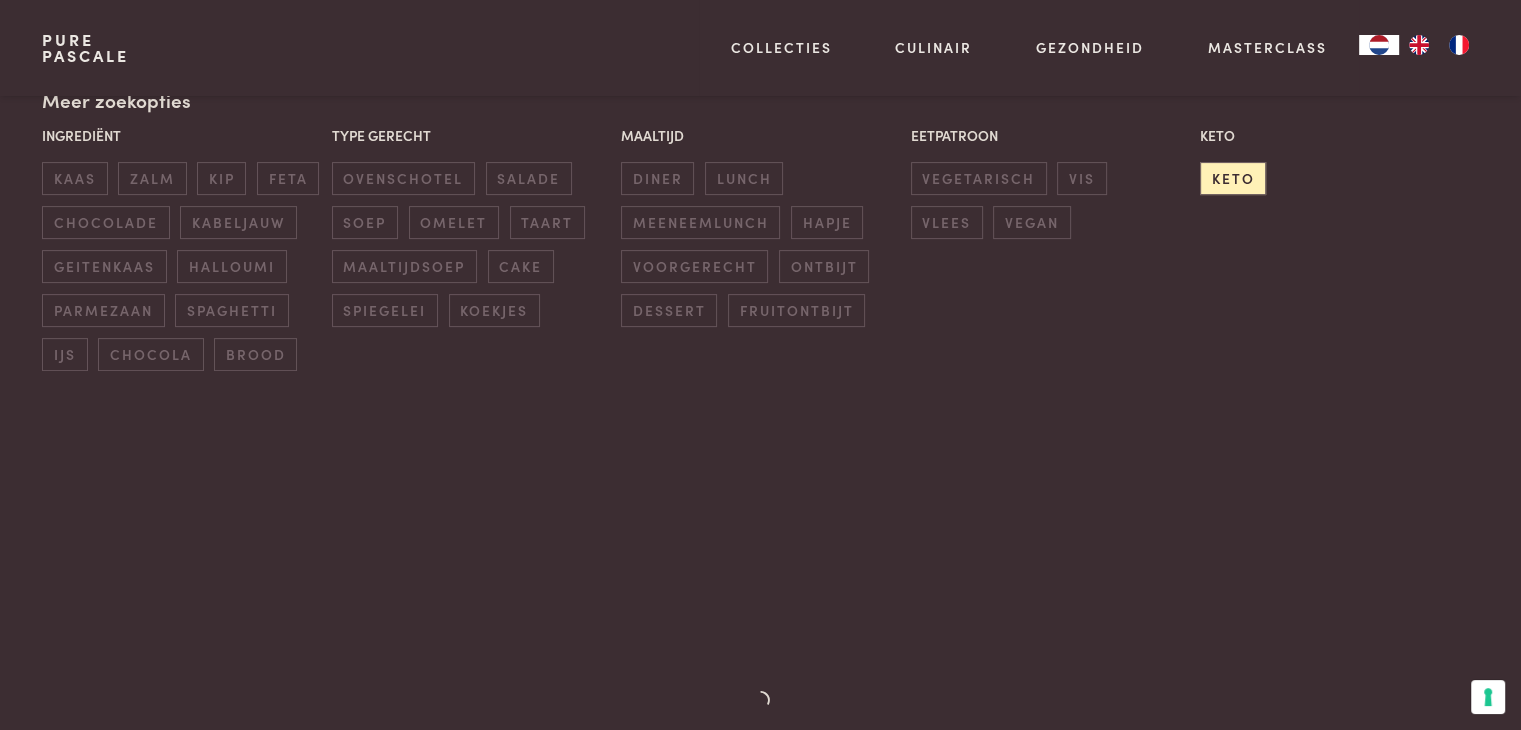 scroll, scrollTop: 478, scrollLeft: 0, axis: vertical 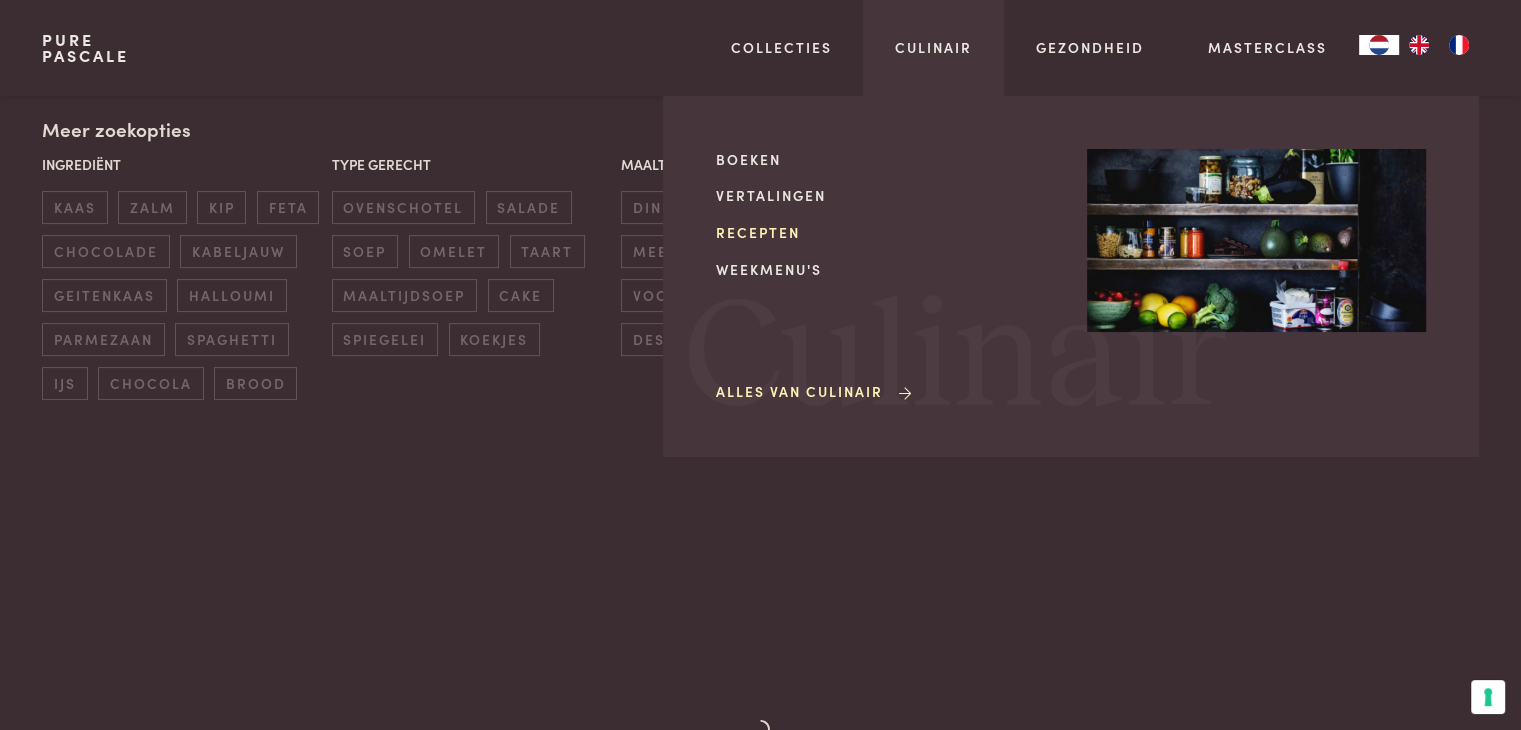 click on "Recepten" at bounding box center [885, 232] 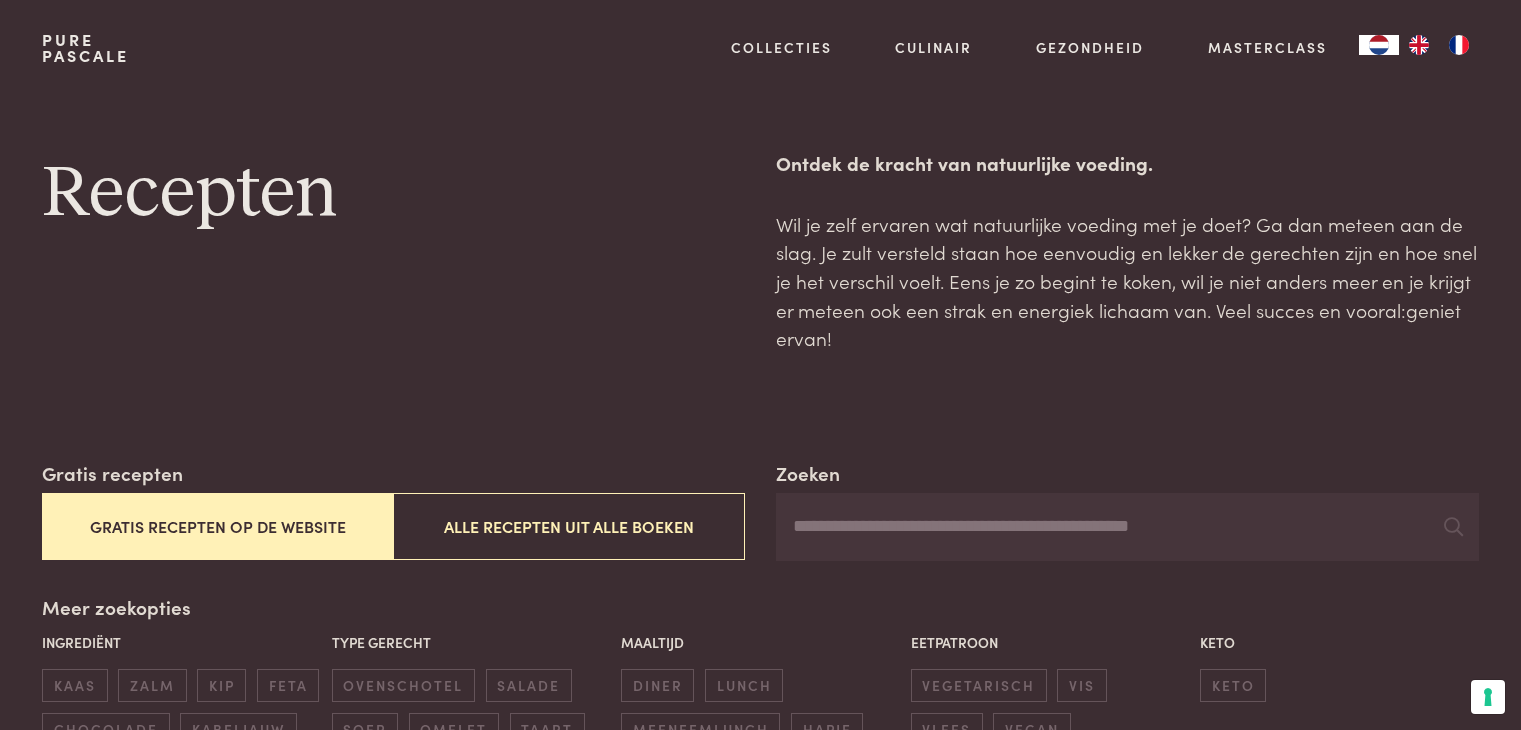 scroll, scrollTop: 0, scrollLeft: 0, axis: both 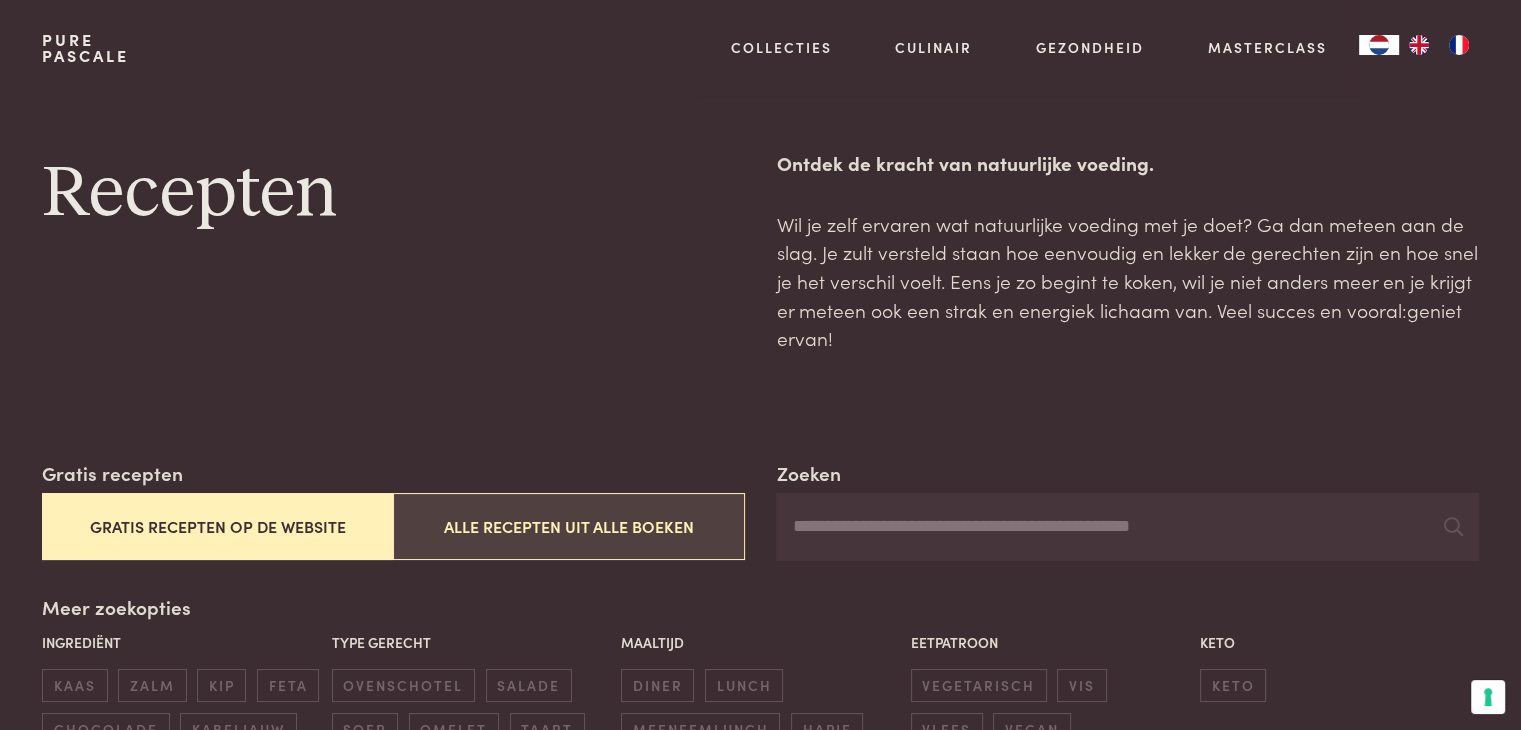 click on "Alle recepten uit alle boeken" at bounding box center (568, 526) 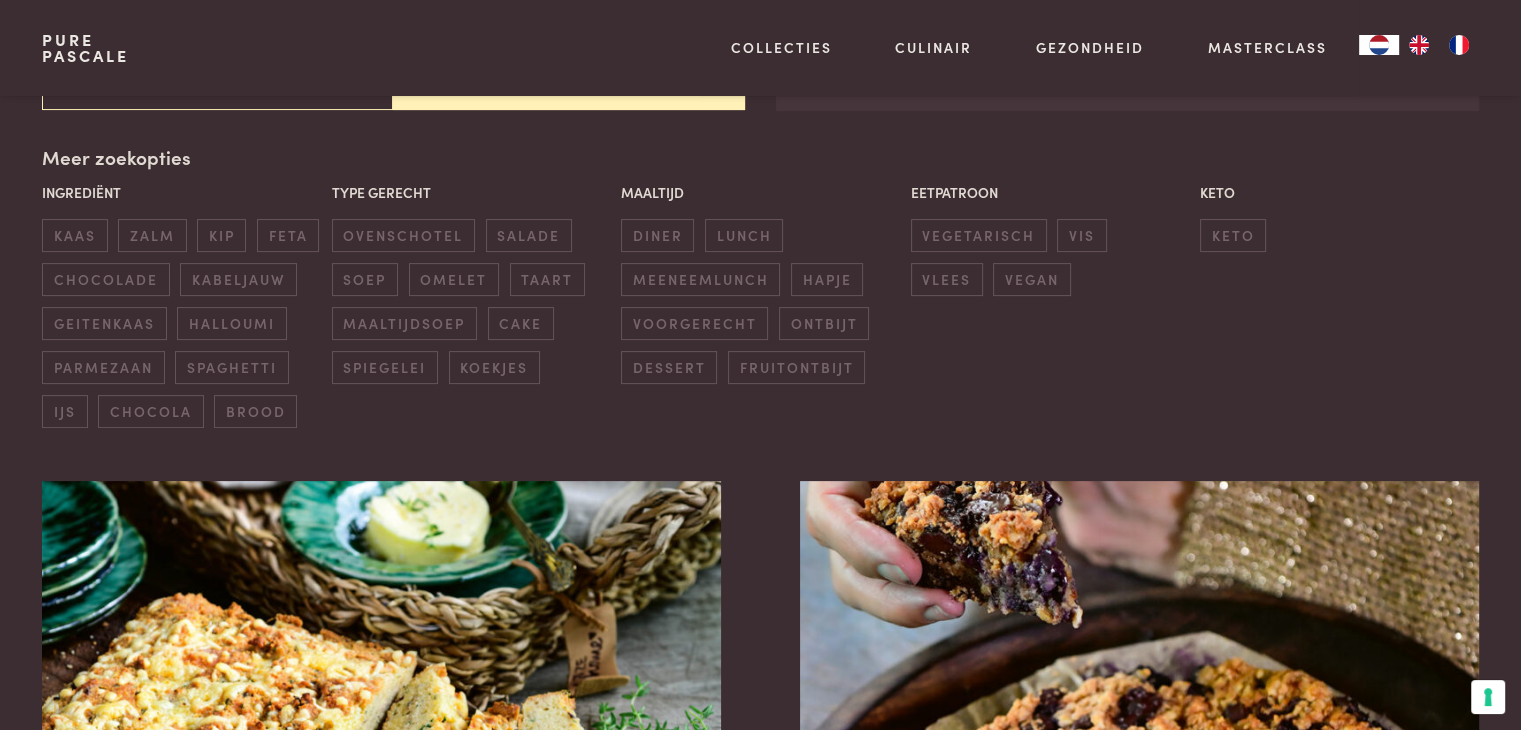 scroll, scrollTop: 459, scrollLeft: 0, axis: vertical 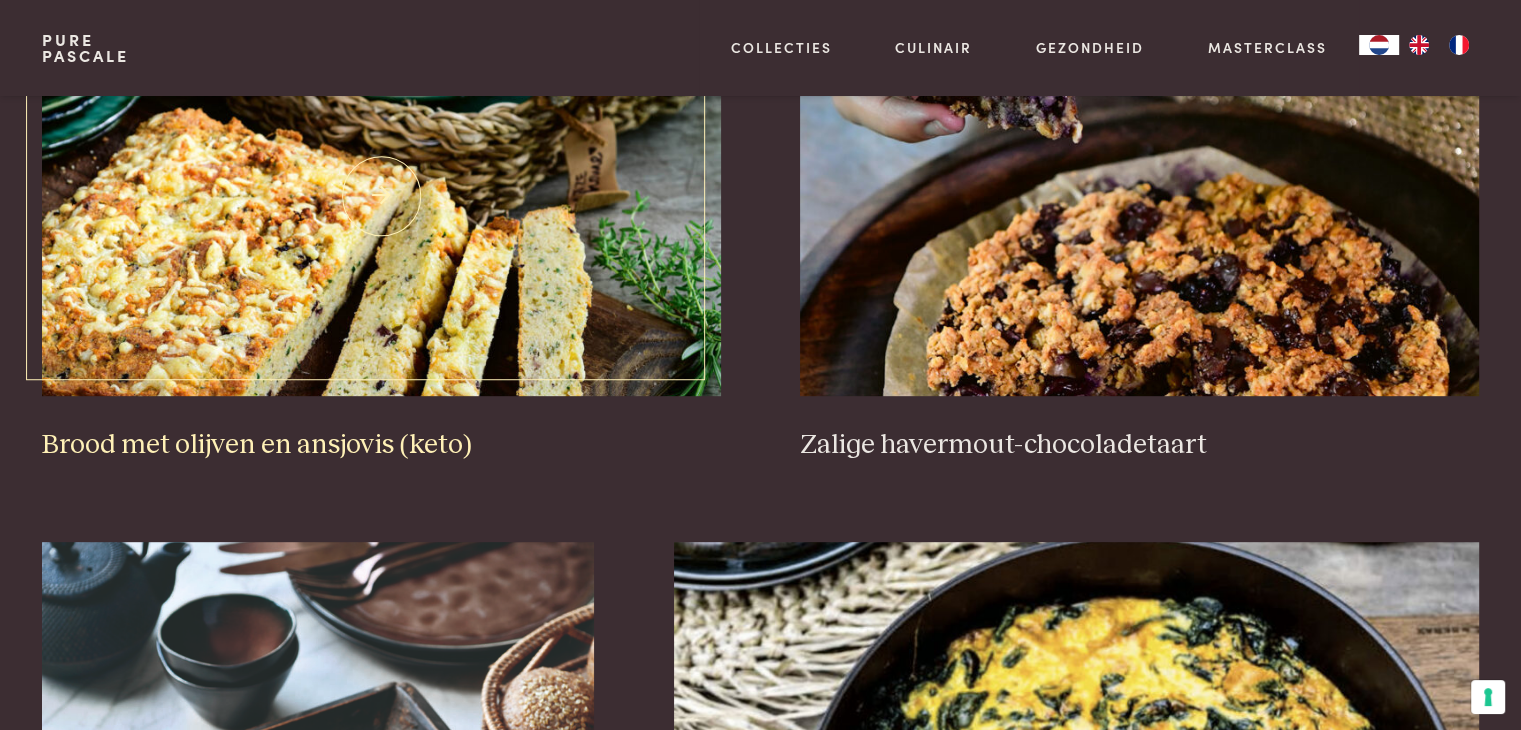 click on "Brood met olijven en ansjovis (keto)" at bounding box center [381, 445] 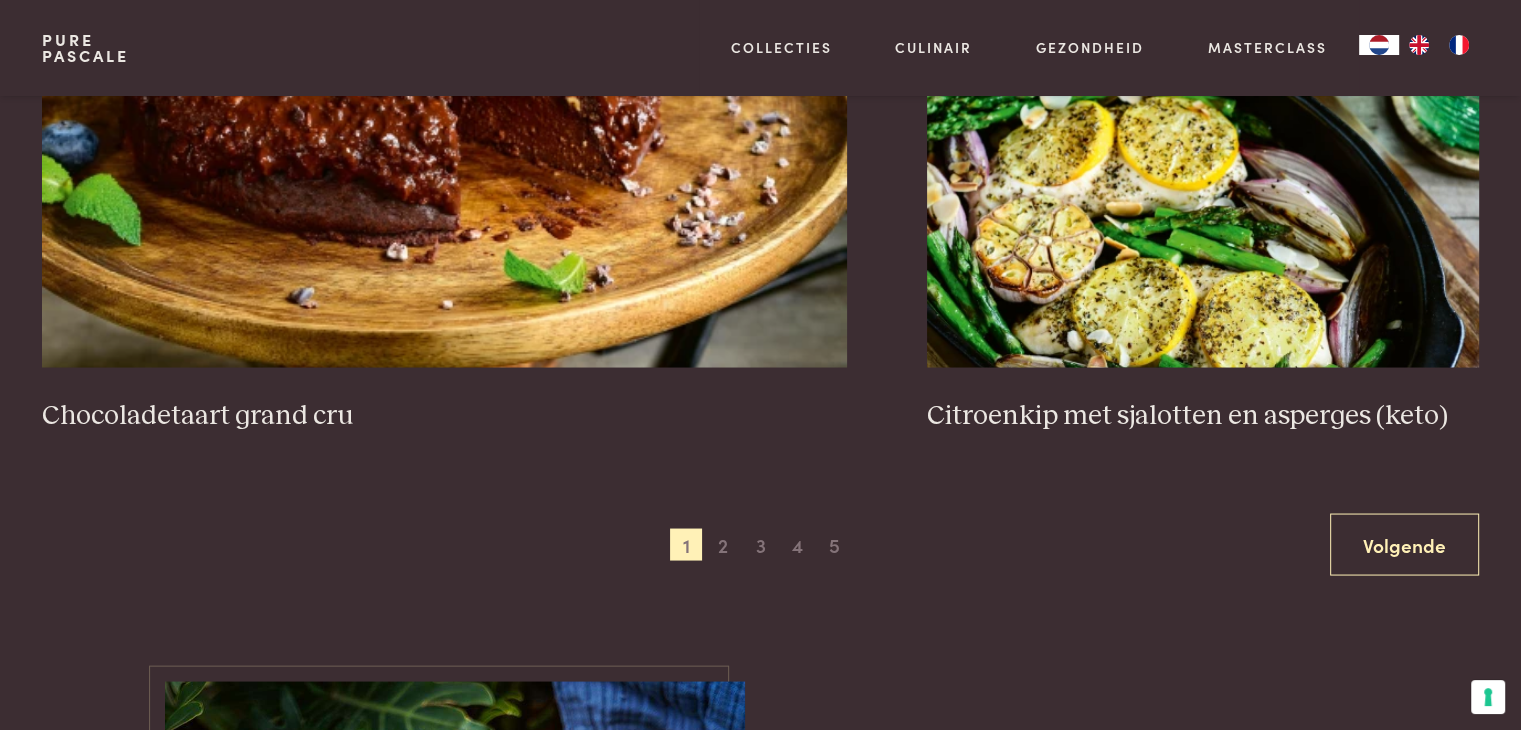 scroll, scrollTop: 3744, scrollLeft: 0, axis: vertical 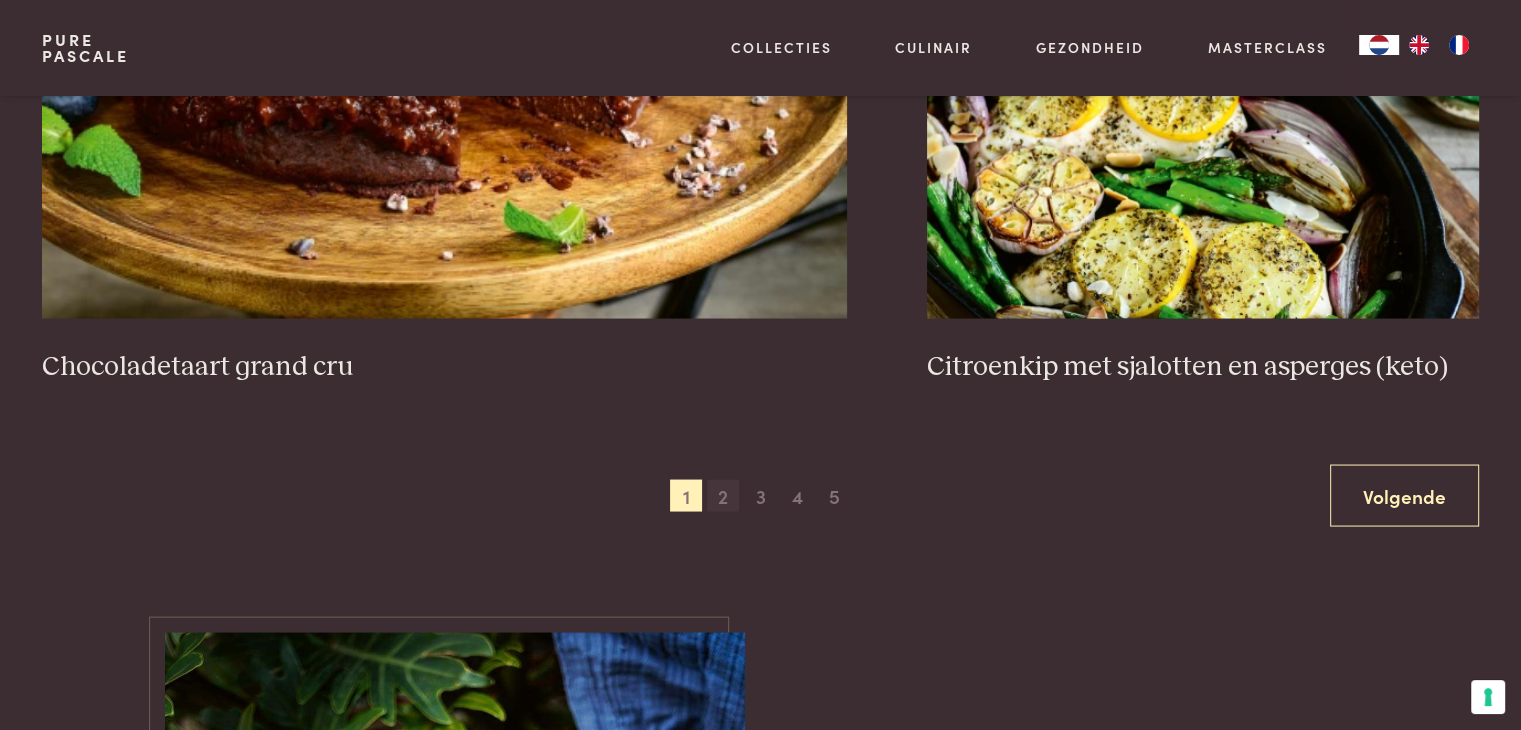 click on "2" at bounding box center [723, 495] 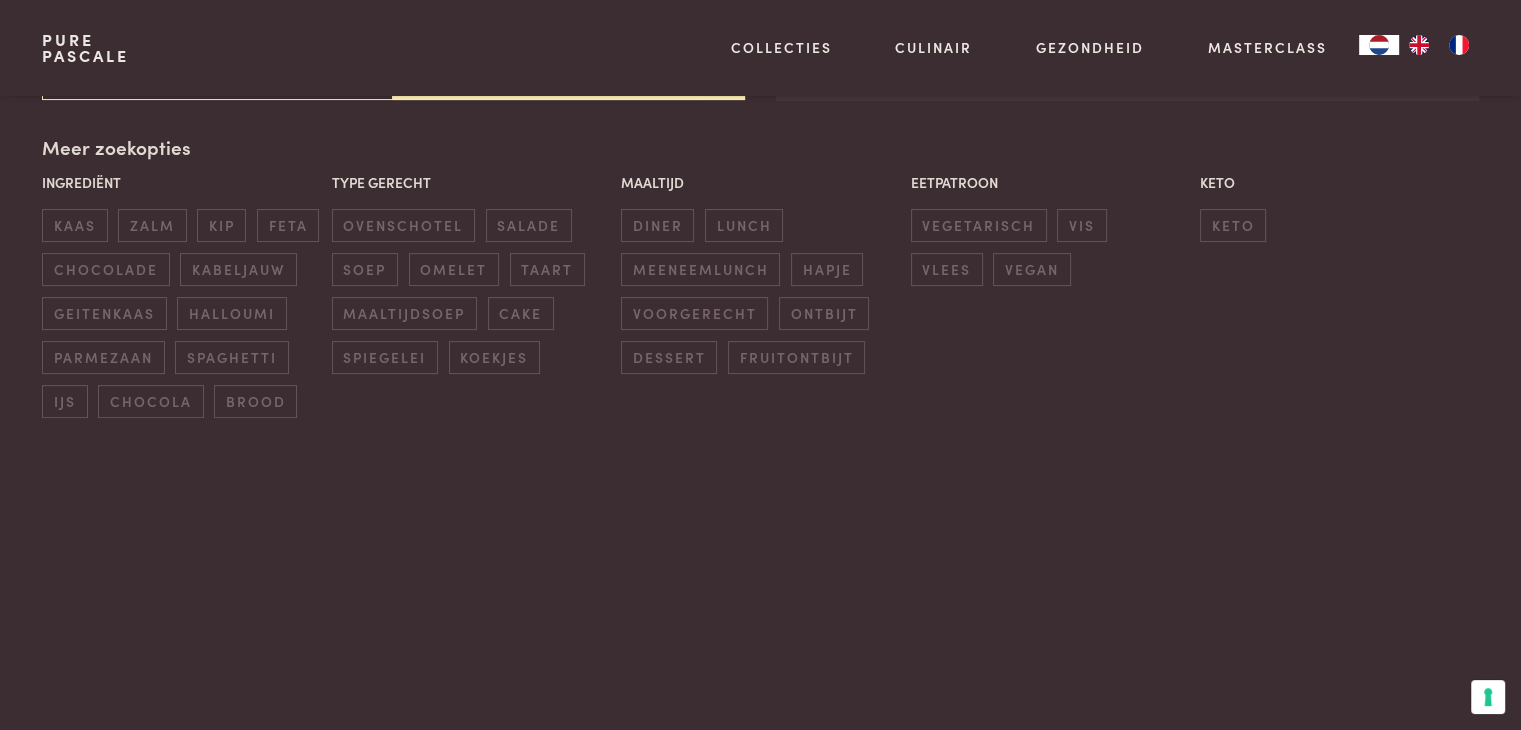 scroll, scrollTop: 459, scrollLeft: 0, axis: vertical 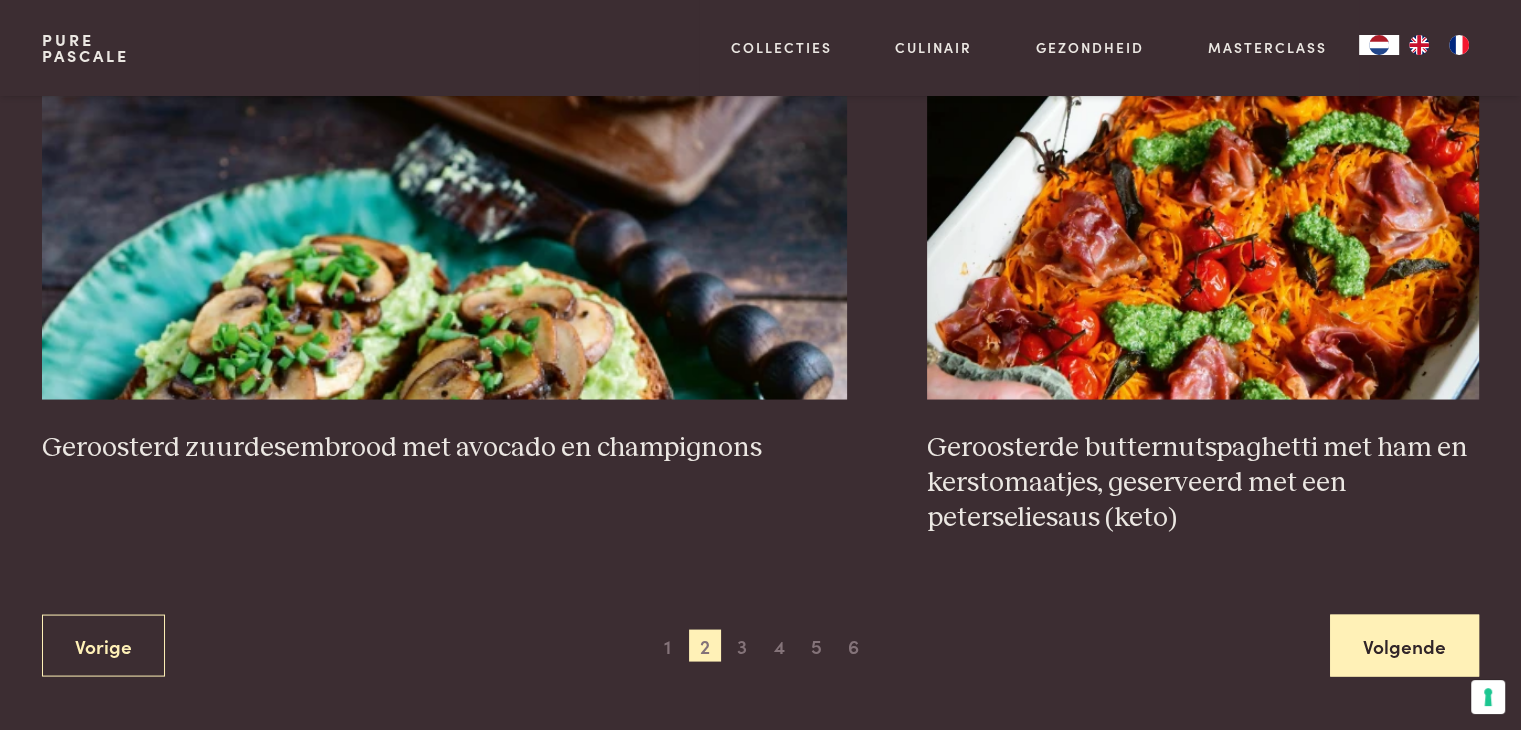 click on "Volgende" at bounding box center [1404, 645] 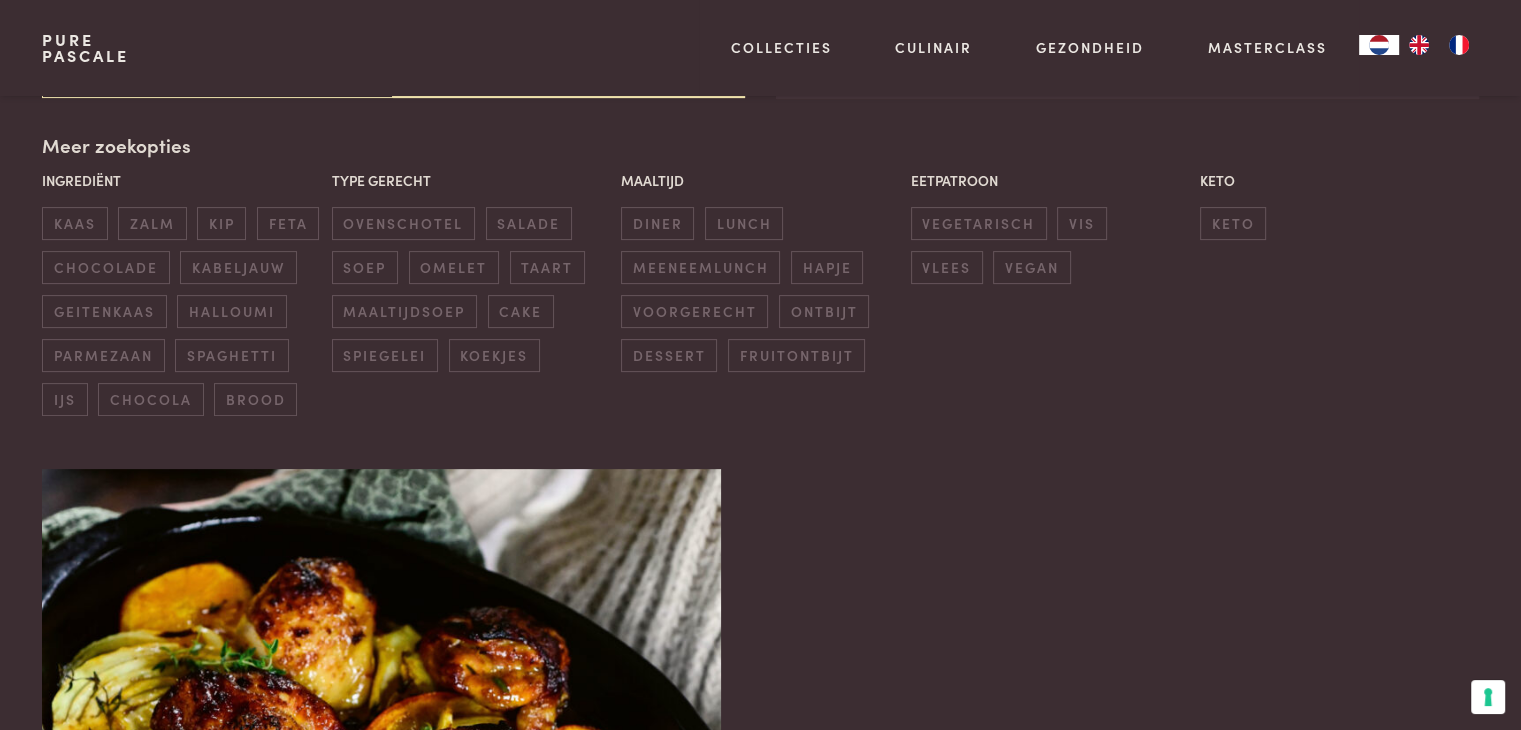 scroll, scrollTop: 459, scrollLeft: 0, axis: vertical 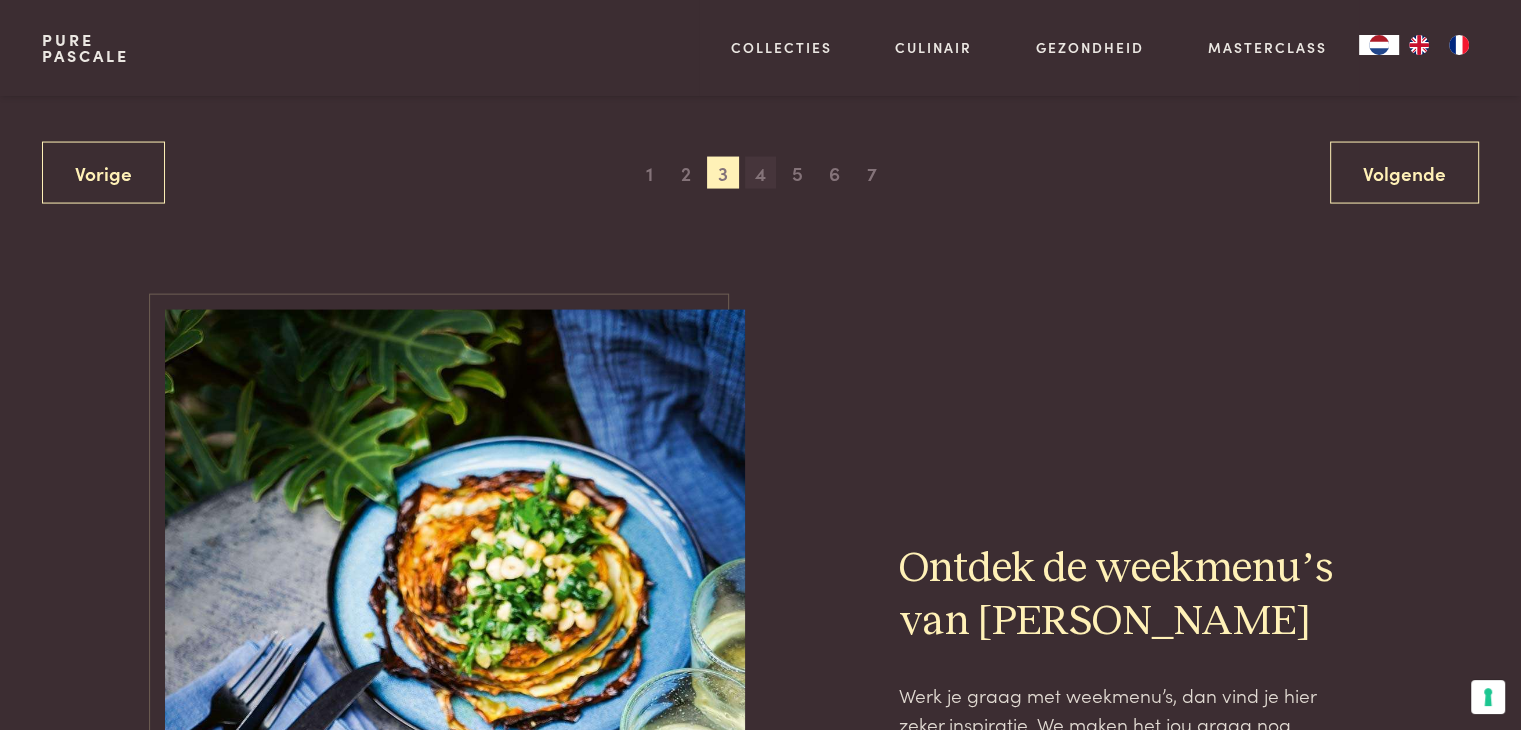 click on "4" at bounding box center [761, 173] 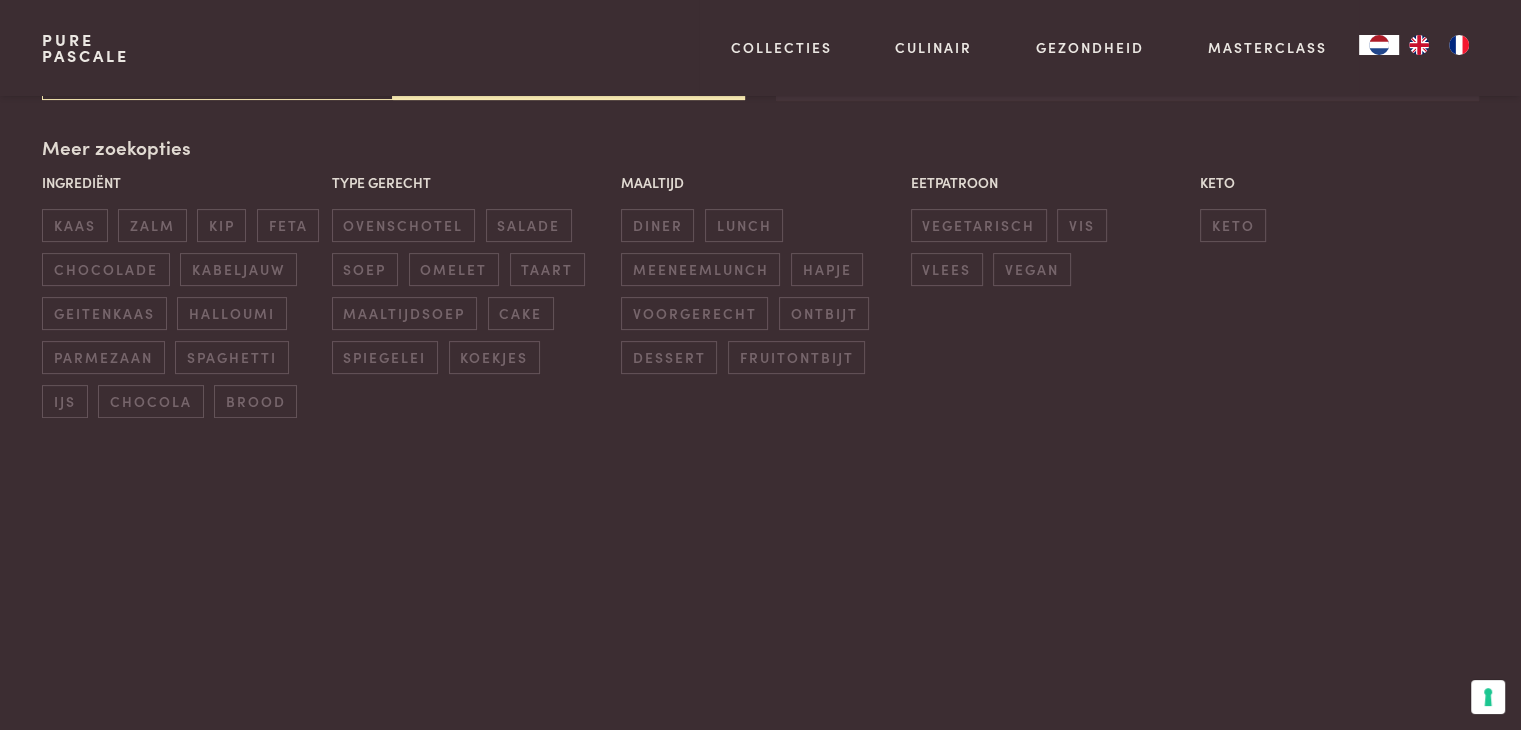 scroll, scrollTop: 459, scrollLeft: 0, axis: vertical 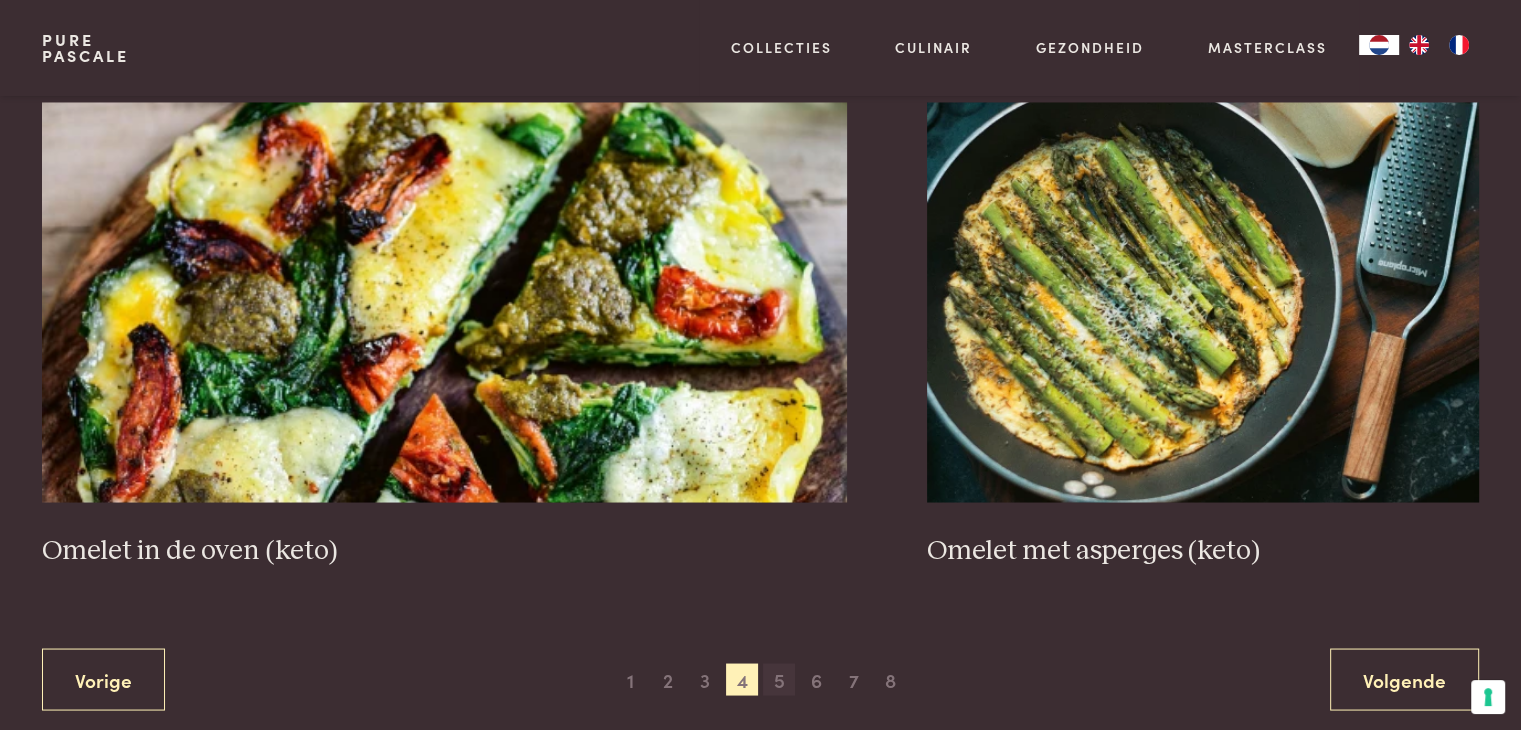 click on "5" at bounding box center (779, 679) 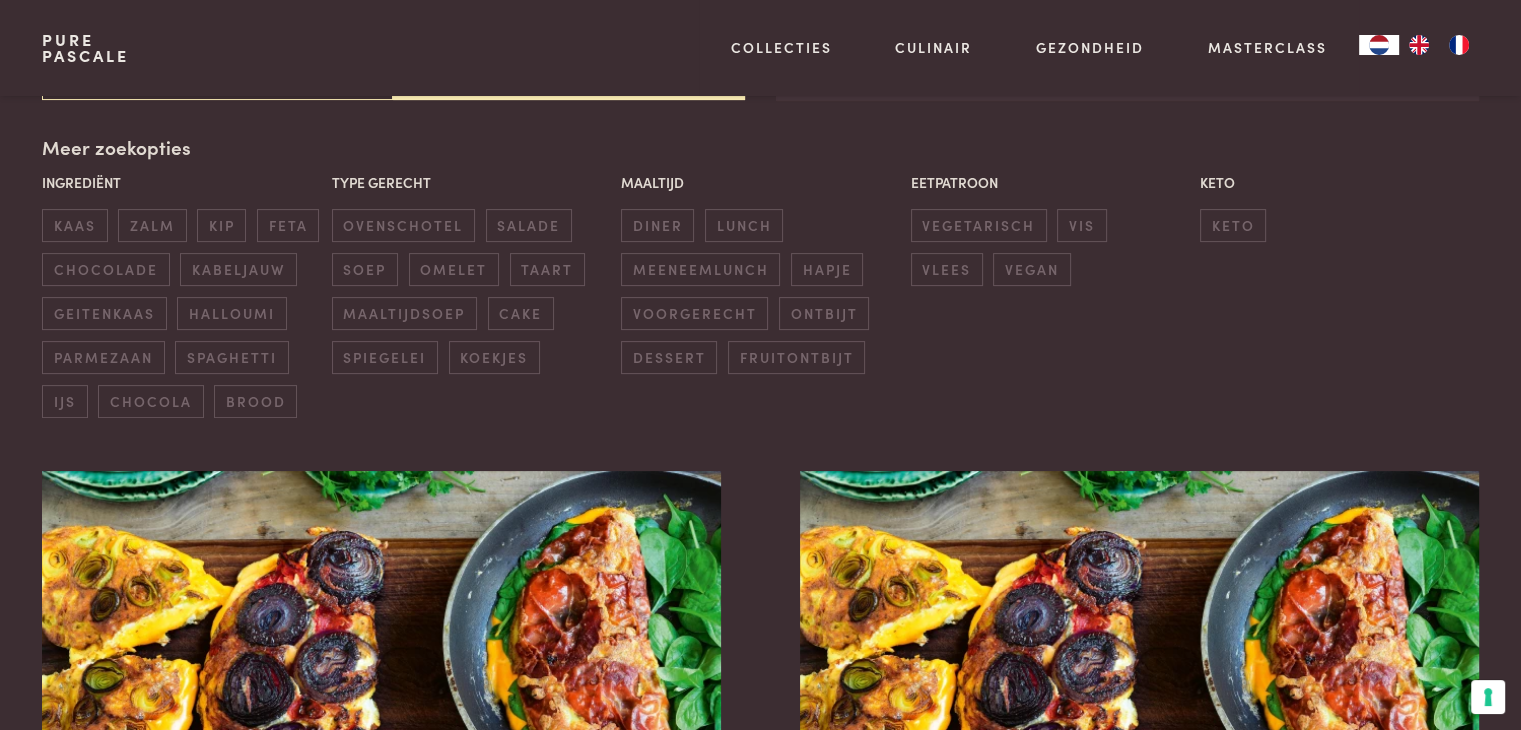 scroll, scrollTop: 459, scrollLeft: 0, axis: vertical 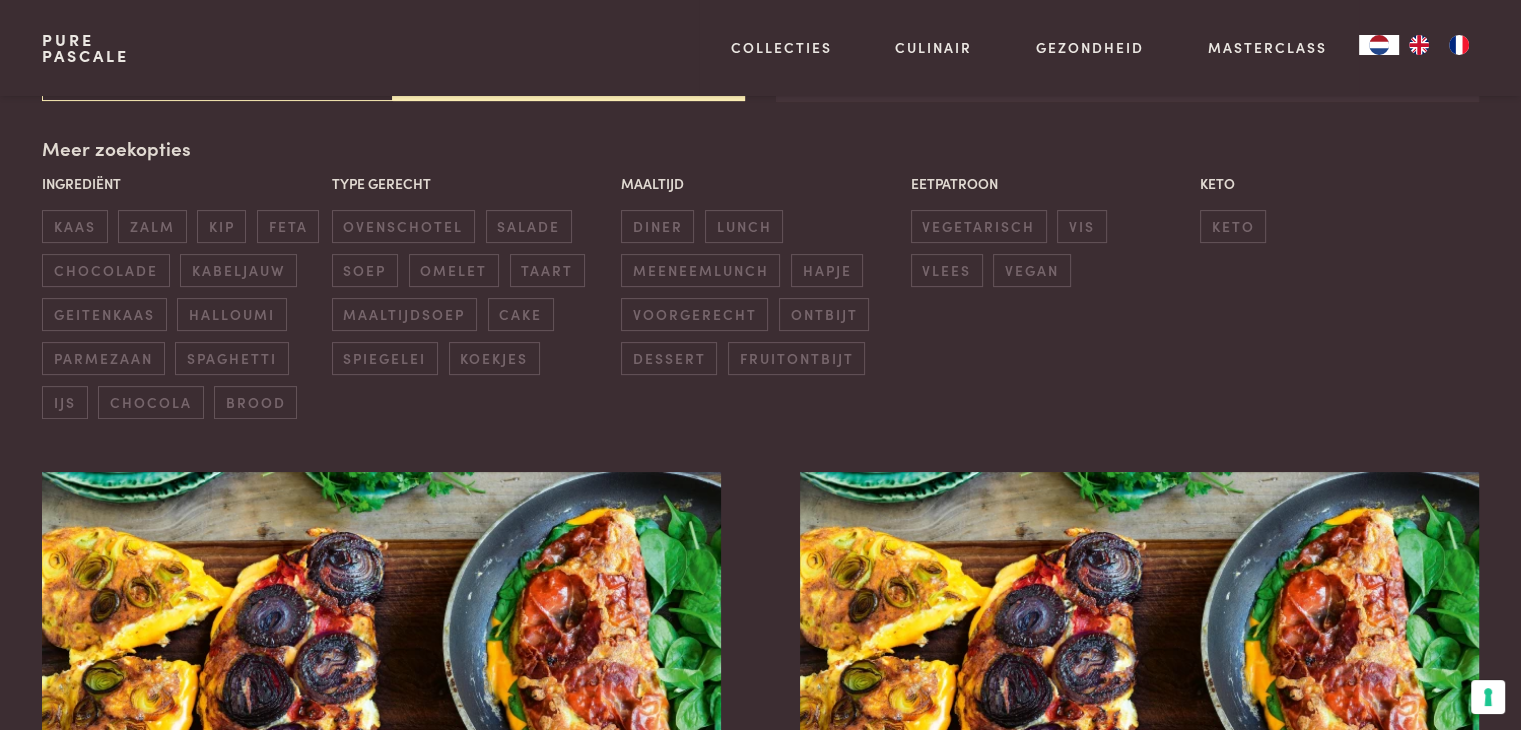 drag, startPoint x: 1520, startPoint y: 89, endPoint x: 1521, endPoint y: 129, distance: 40.012497 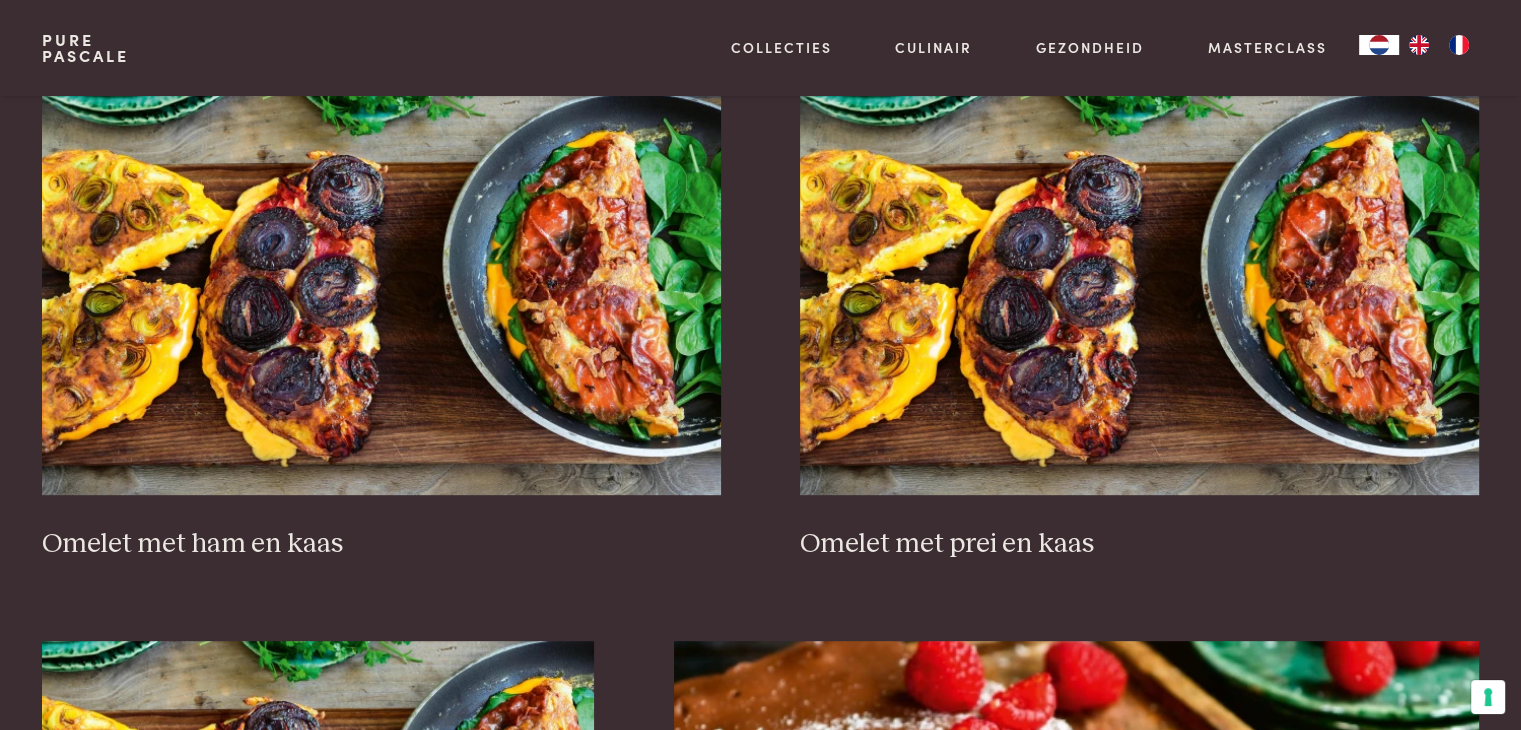 scroll, scrollTop: 856, scrollLeft: 0, axis: vertical 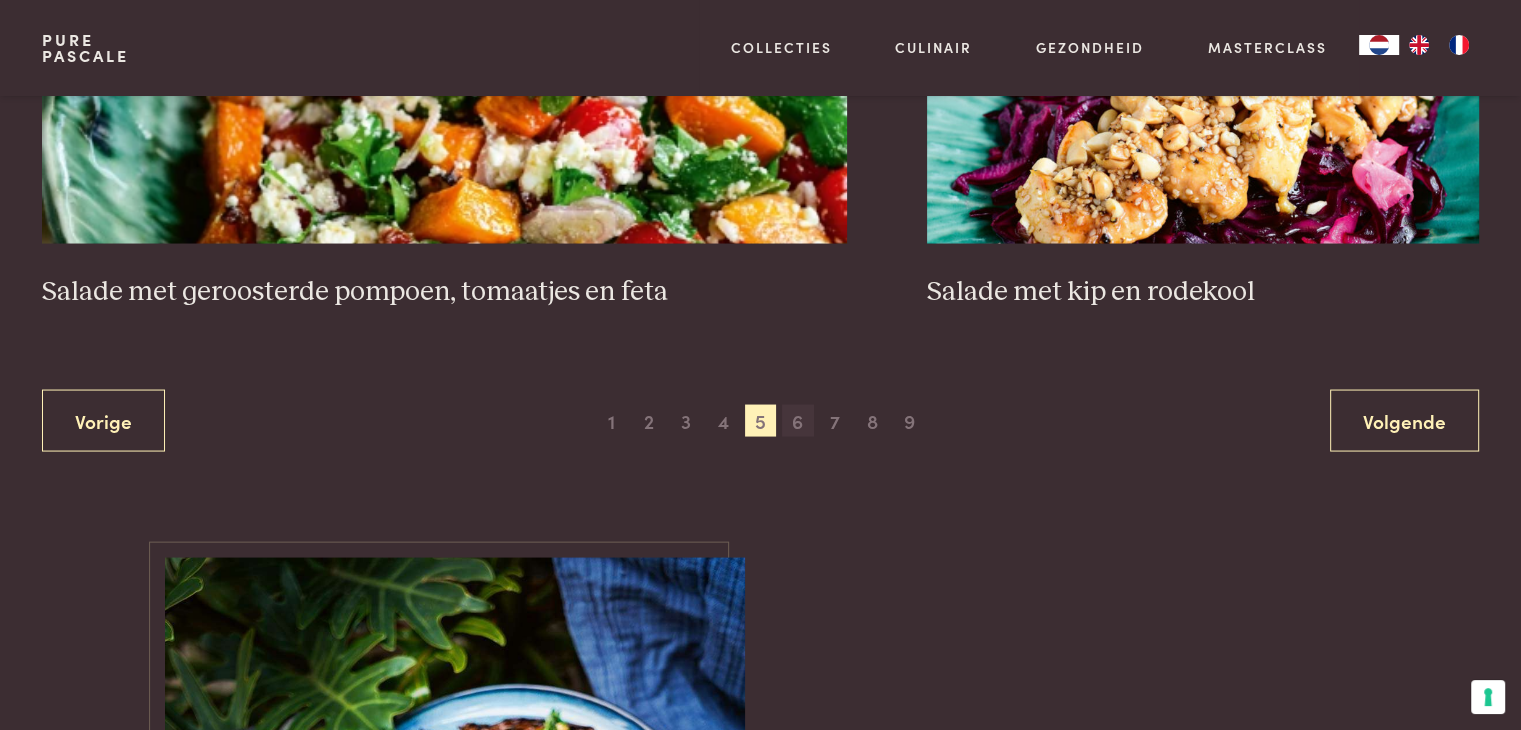 click on "6" at bounding box center [798, 421] 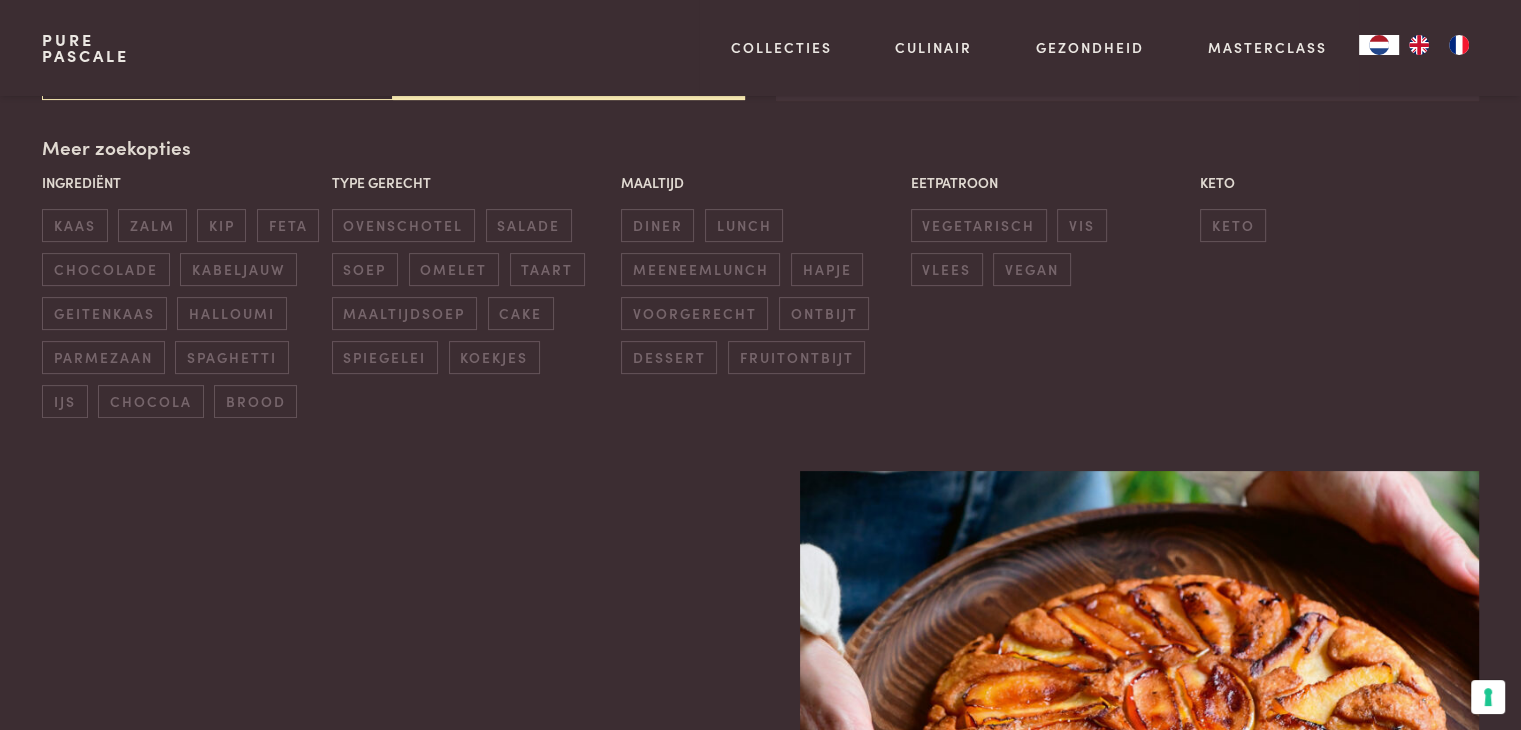 scroll, scrollTop: 459, scrollLeft: 0, axis: vertical 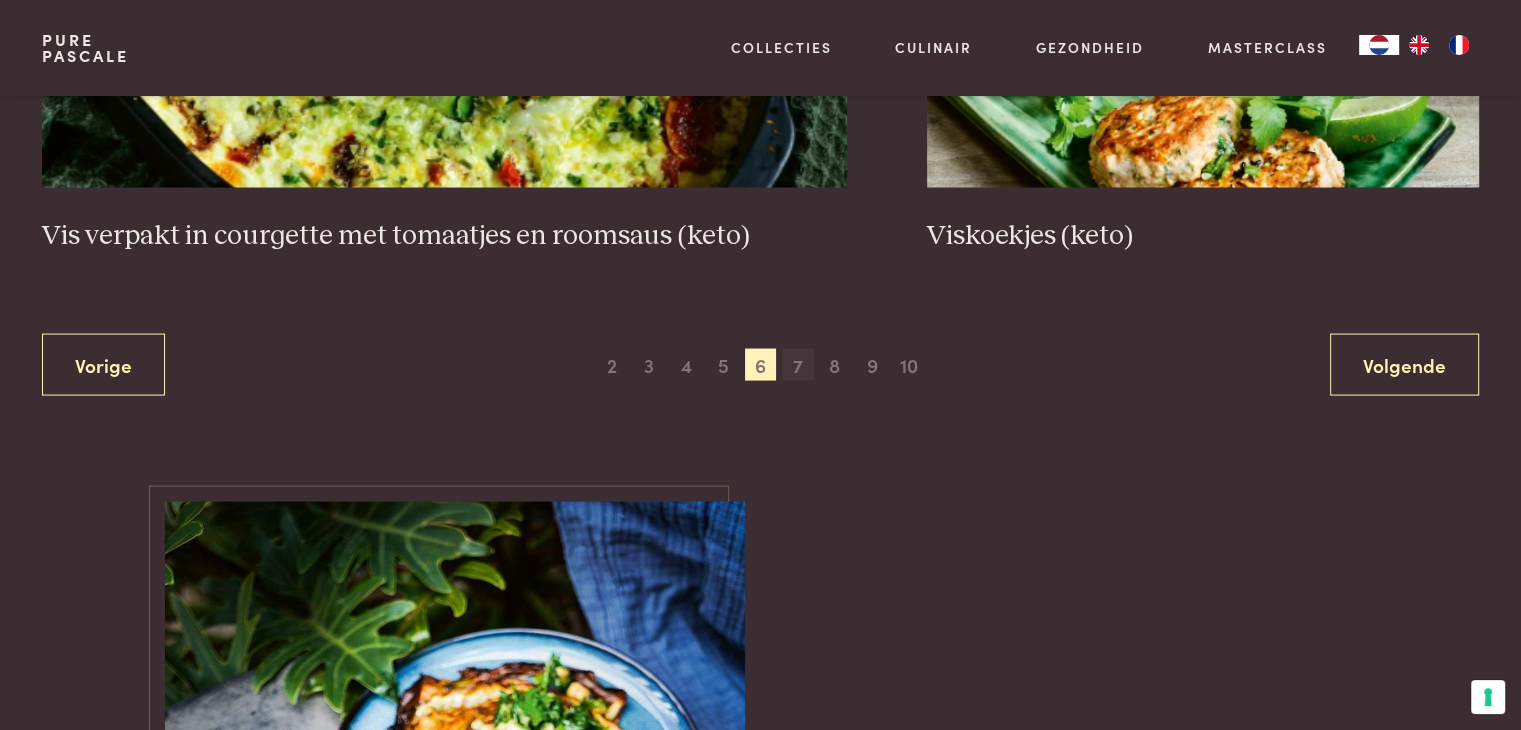 click on "7" at bounding box center [798, 365] 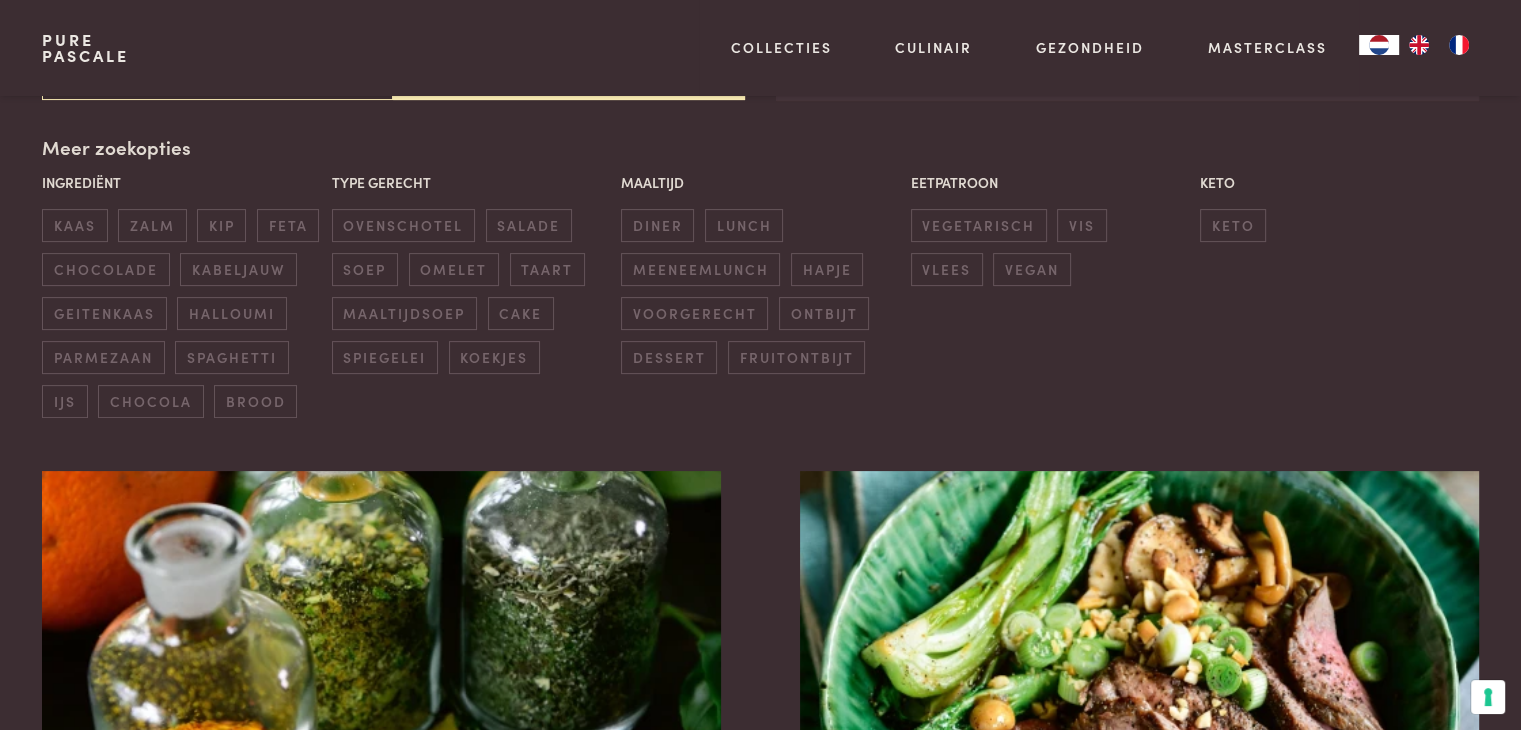 scroll, scrollTop: 459, scrollLeft: 0, axis: vertical 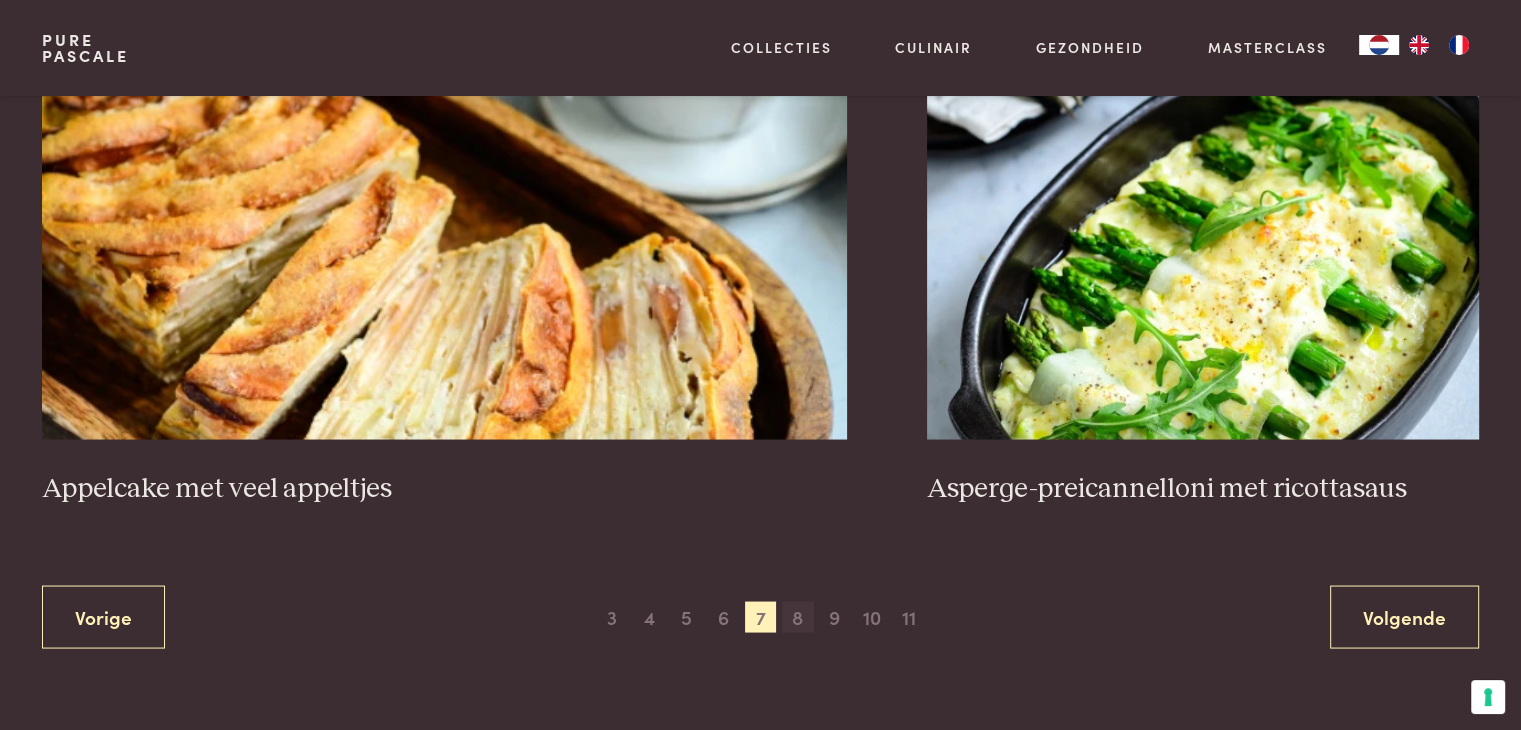 click on "8" at bounding box center [798, 617] 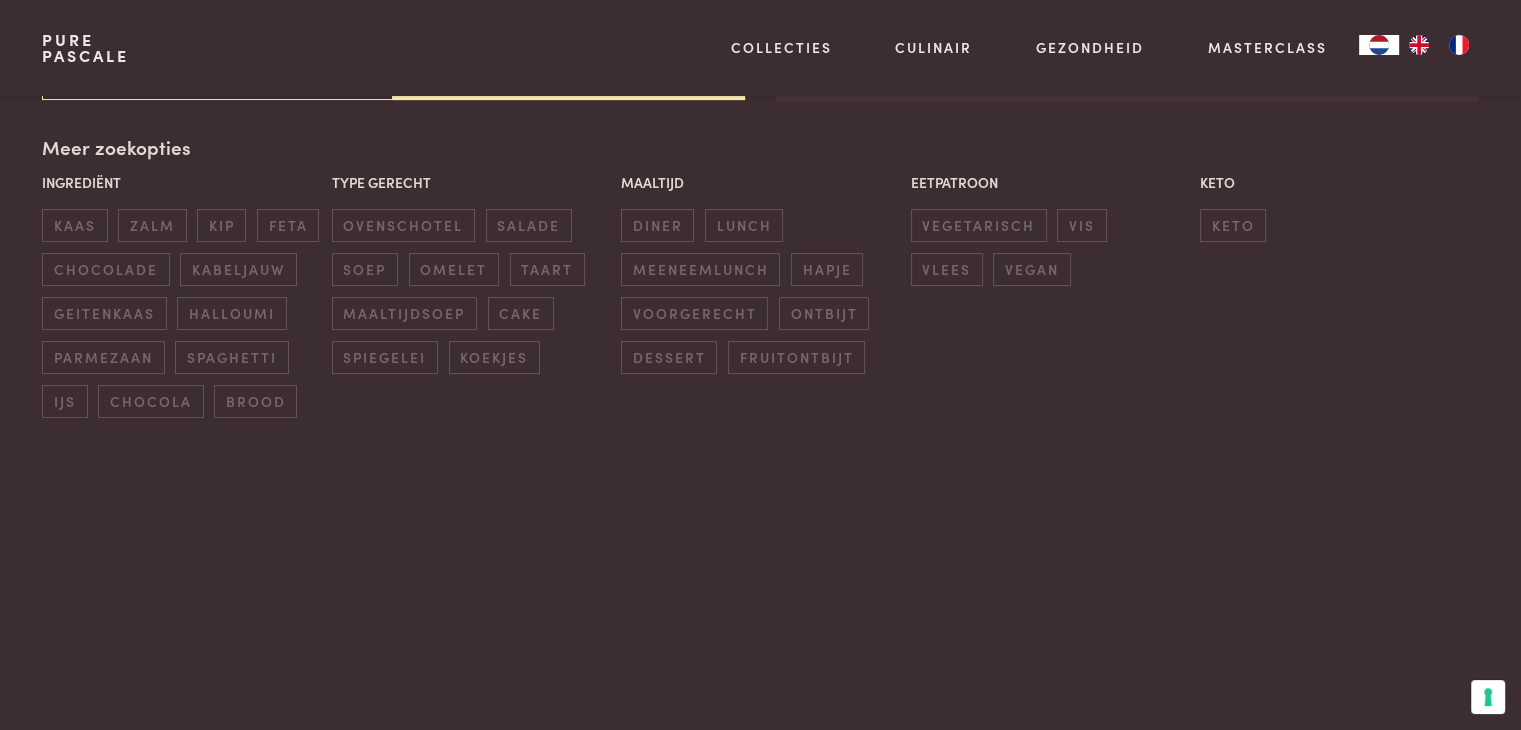 scroll, scrollTop: 459, scrollLeft: 0, axis: vertical 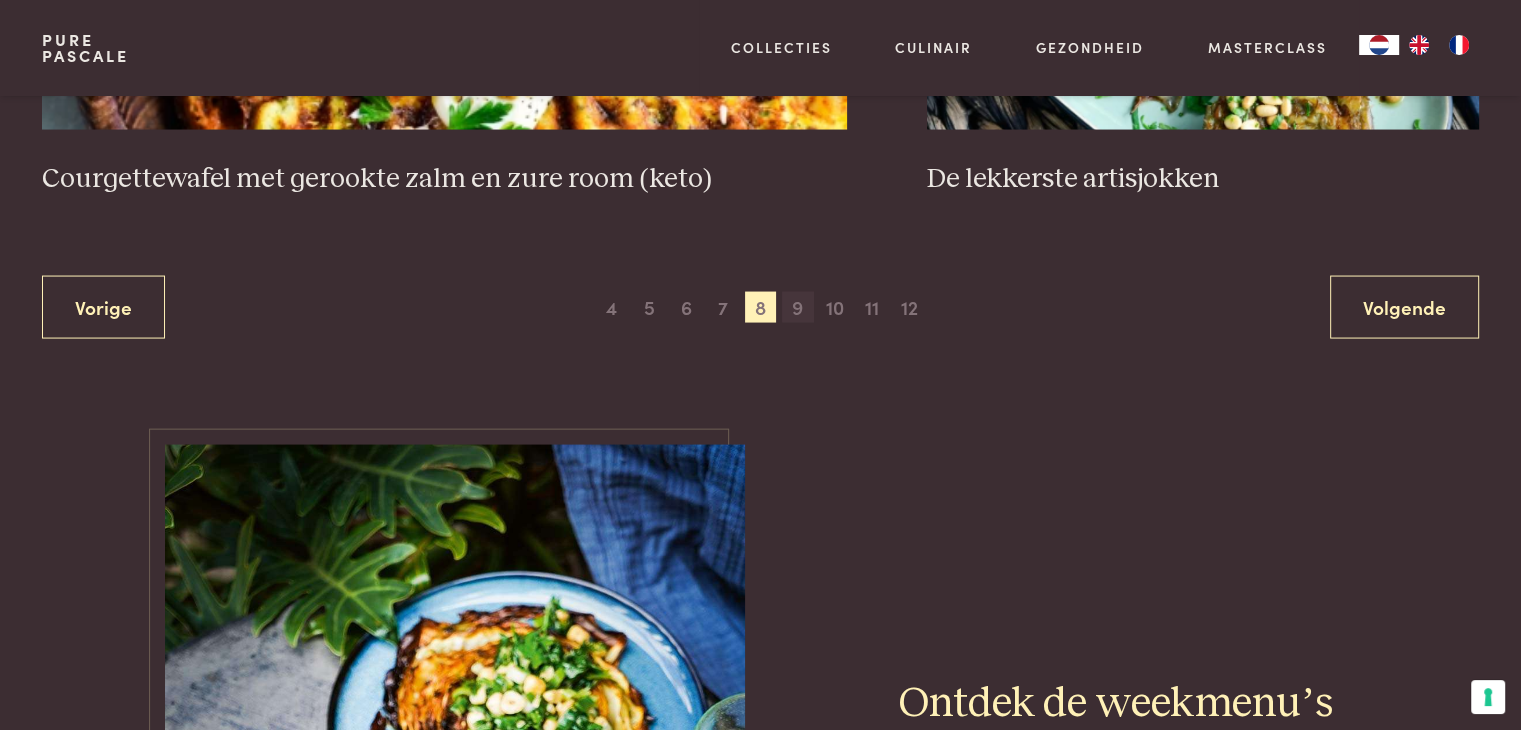 click on "9" at bounding box center (798, 308) 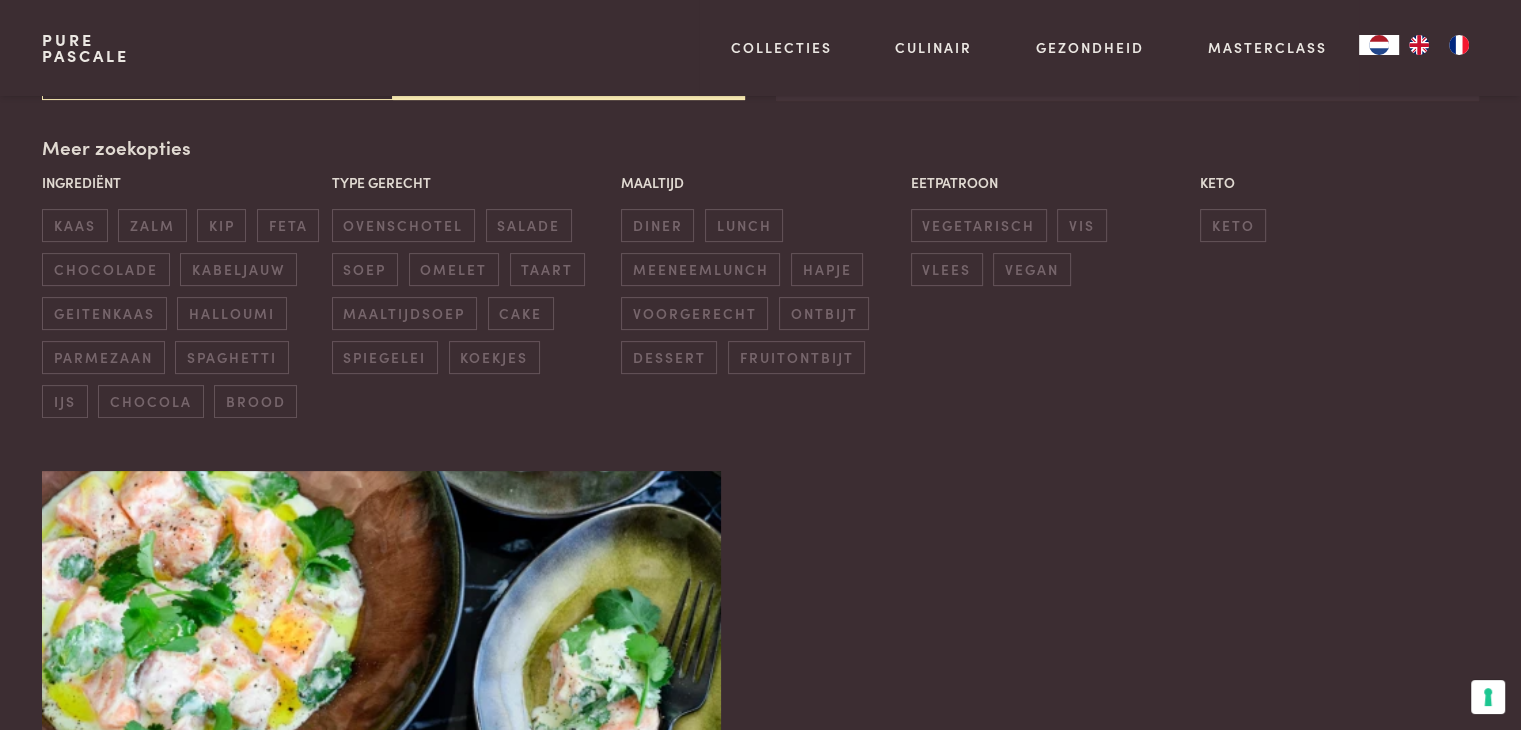 scroll, scrollTop: 459, scrollLeft: 0, axis: vertical 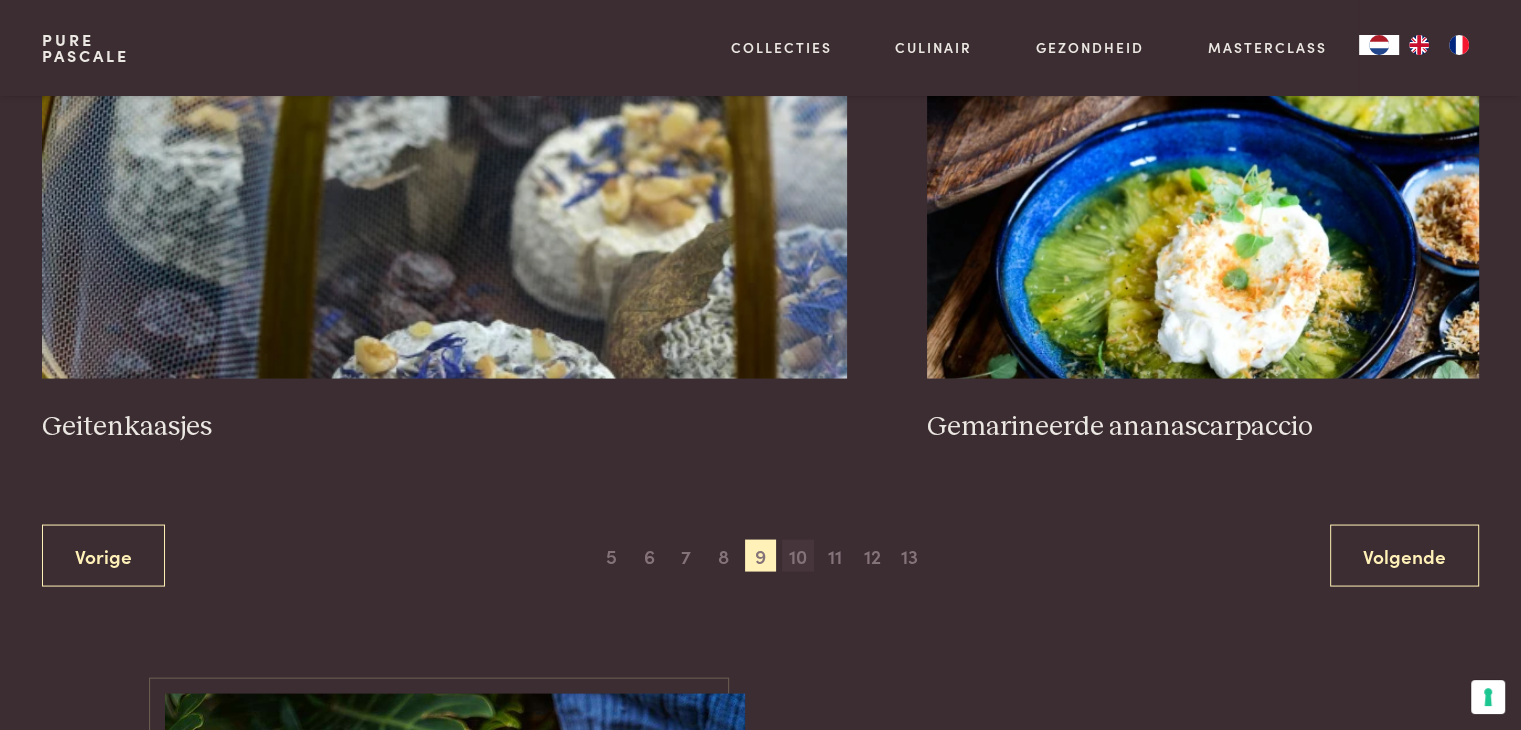 click on "10" at bounding box center (798, 555) 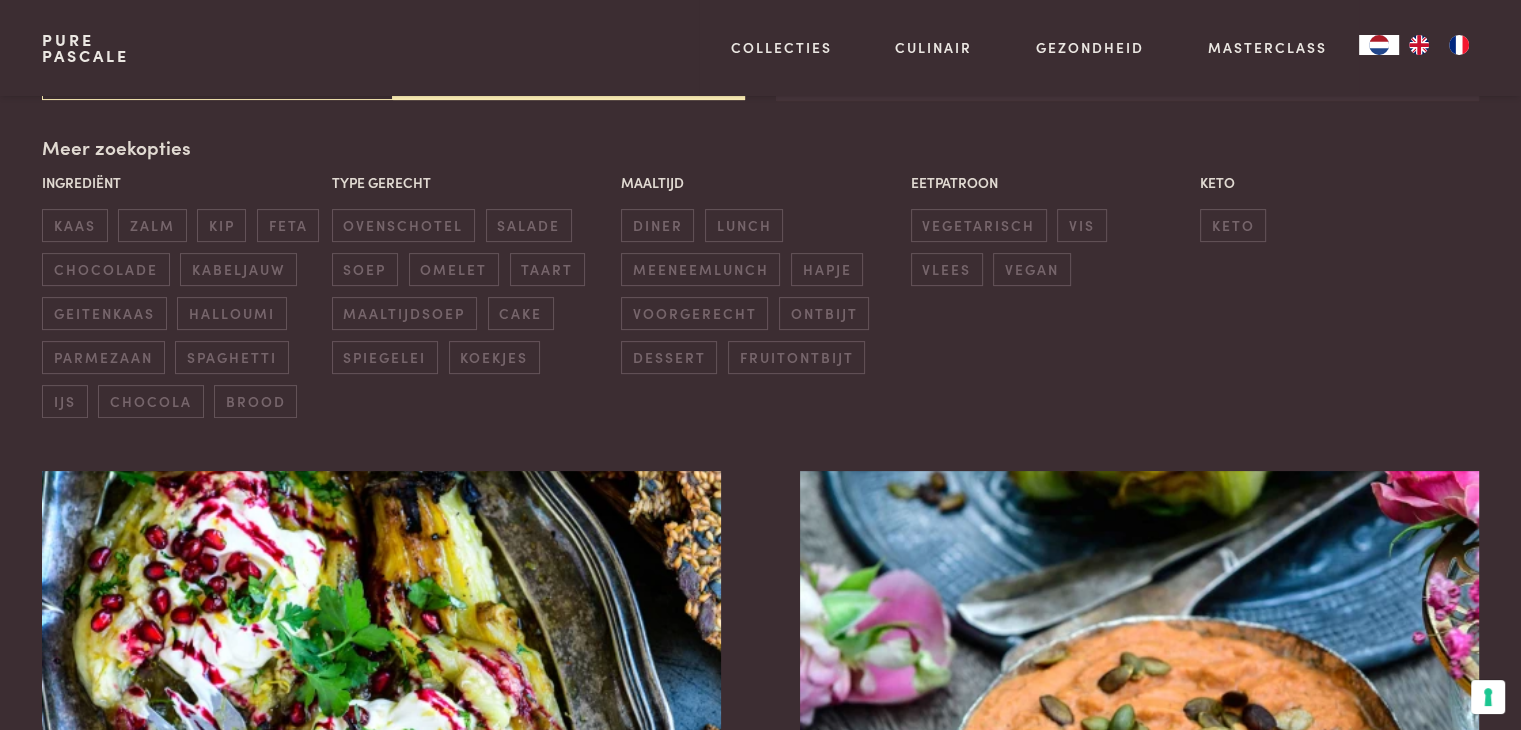 scroll, scrollTop: 459, scrollLeft: 0, axis: vertical 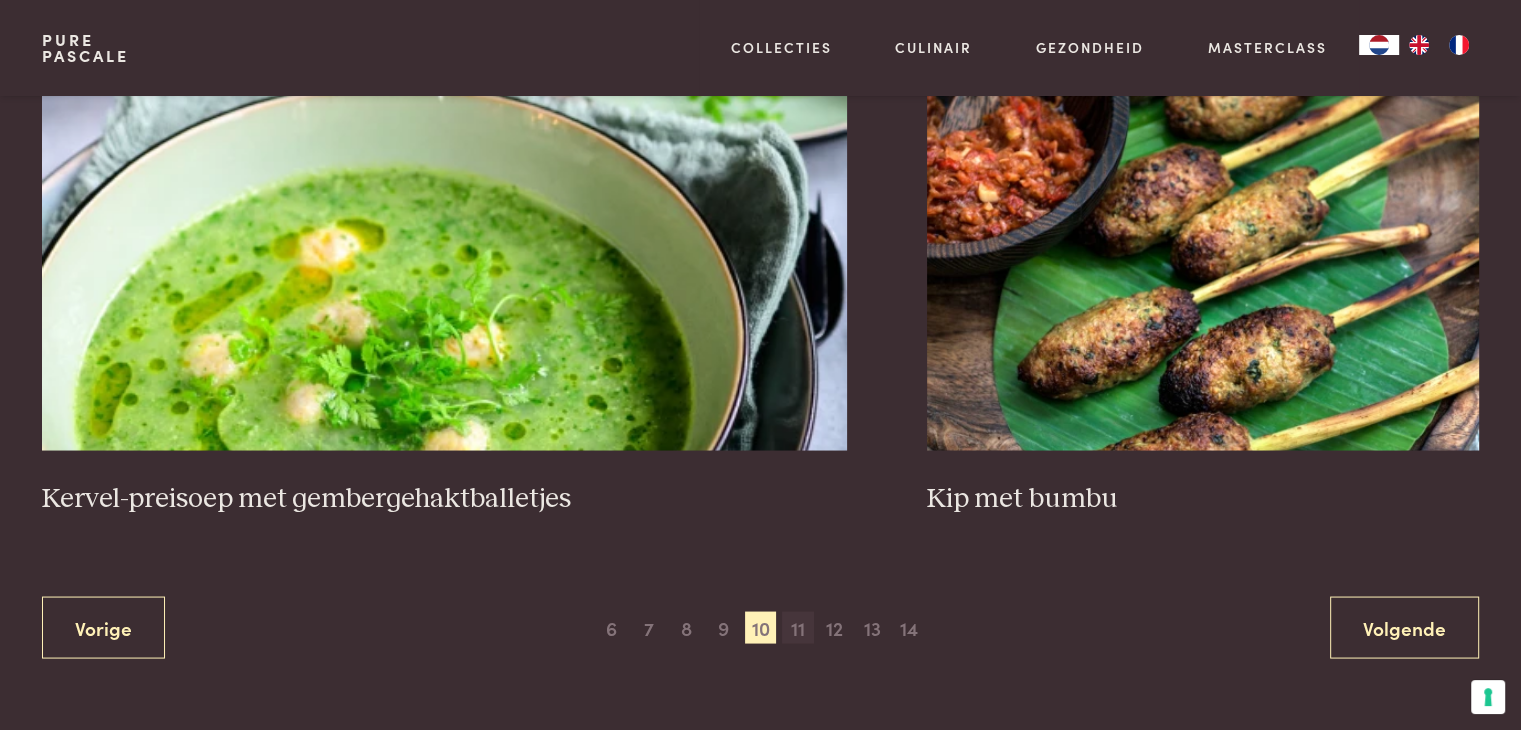 click on "11" at bounding box center (798, 627) 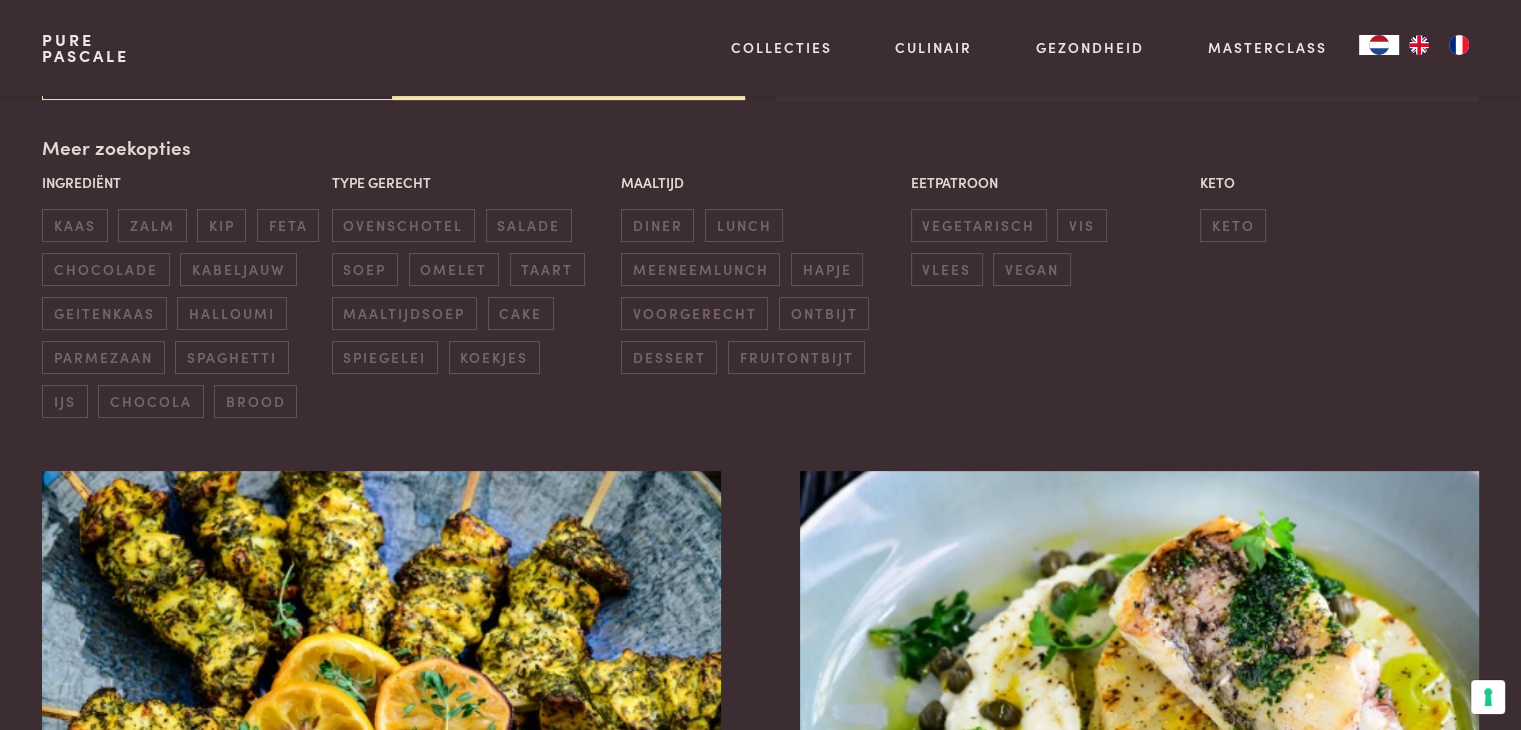 scroll, scrollTop: 459, scrollLeft: 0, axis: vertical 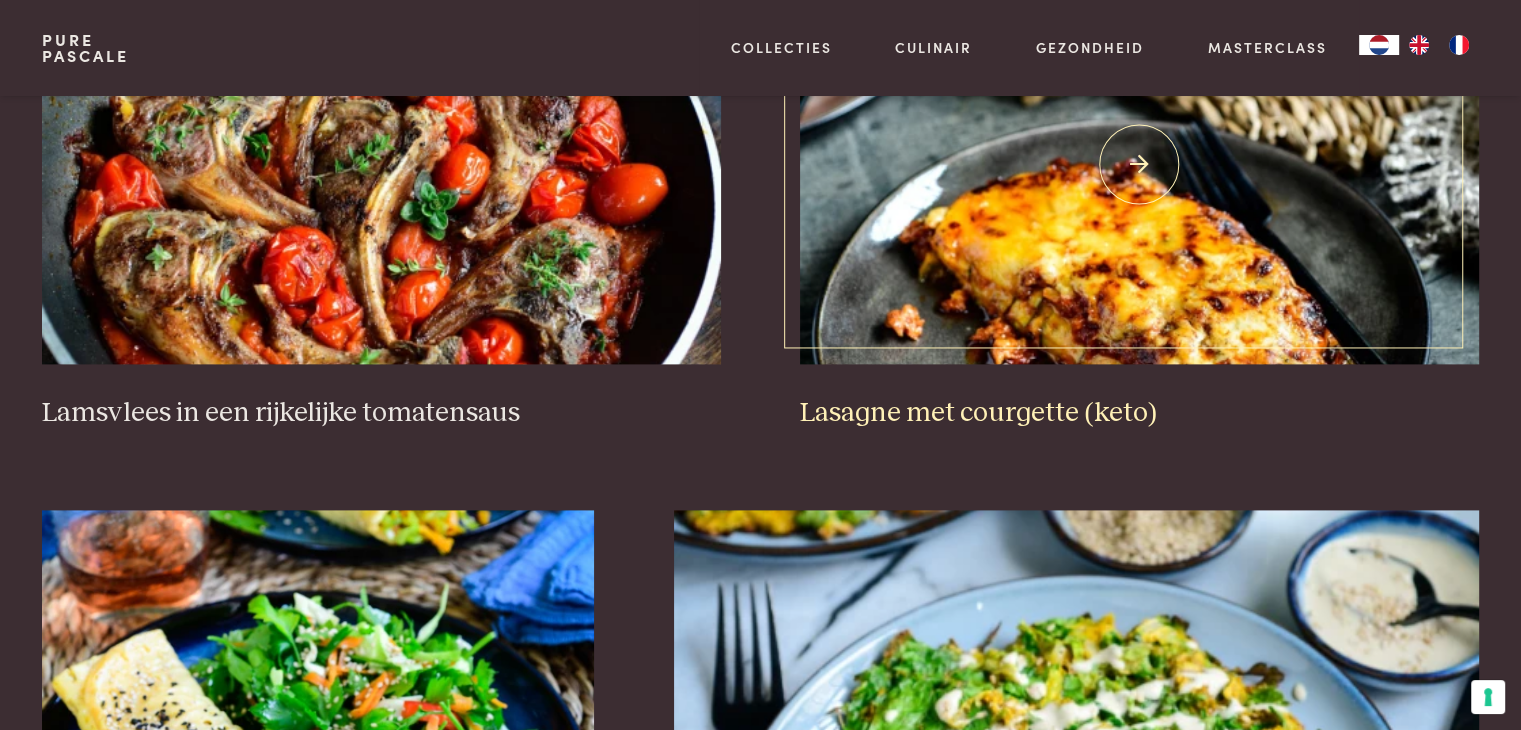 click at bounding box center [1139, 164] 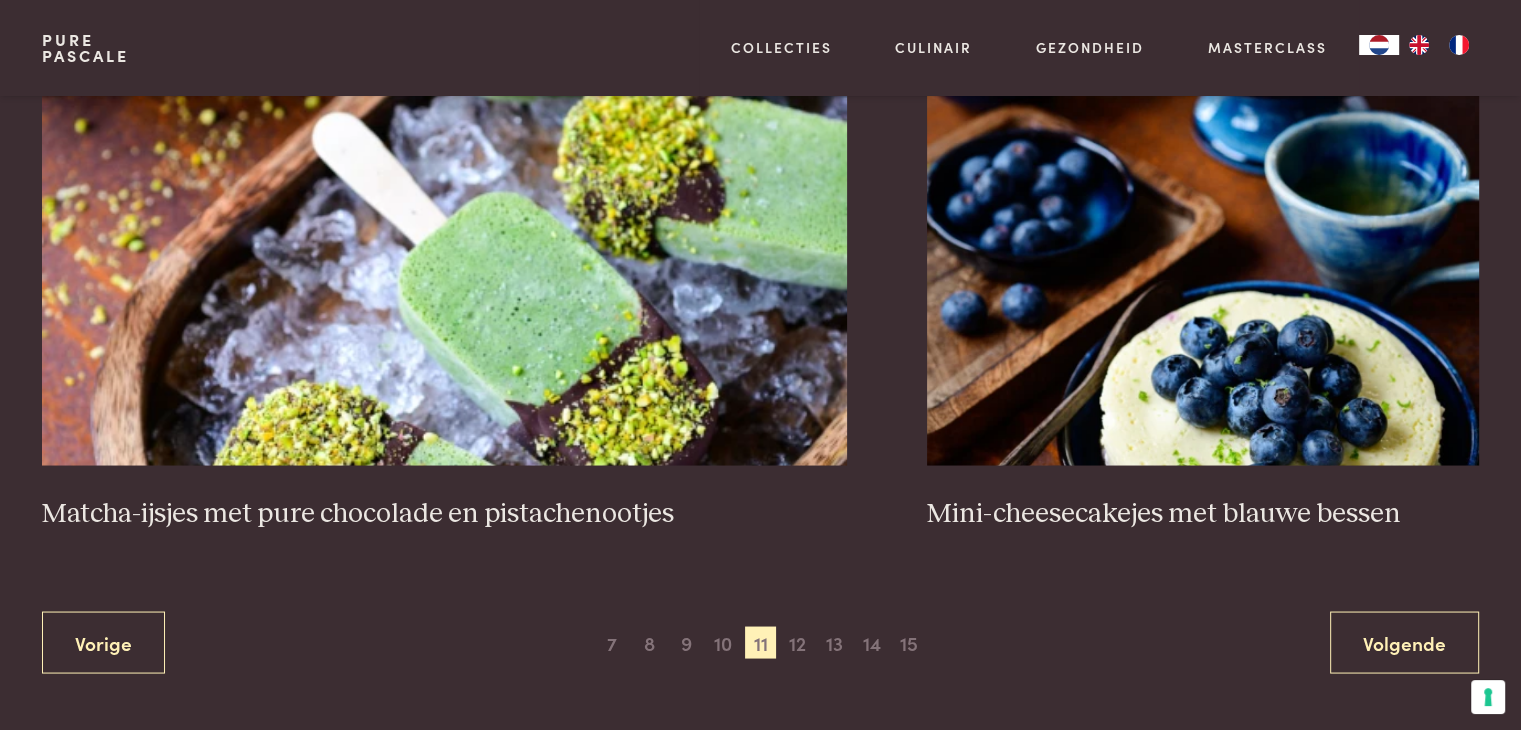 scroll, scrollTop: 3628, scrollLeft: 0, axis: vertical 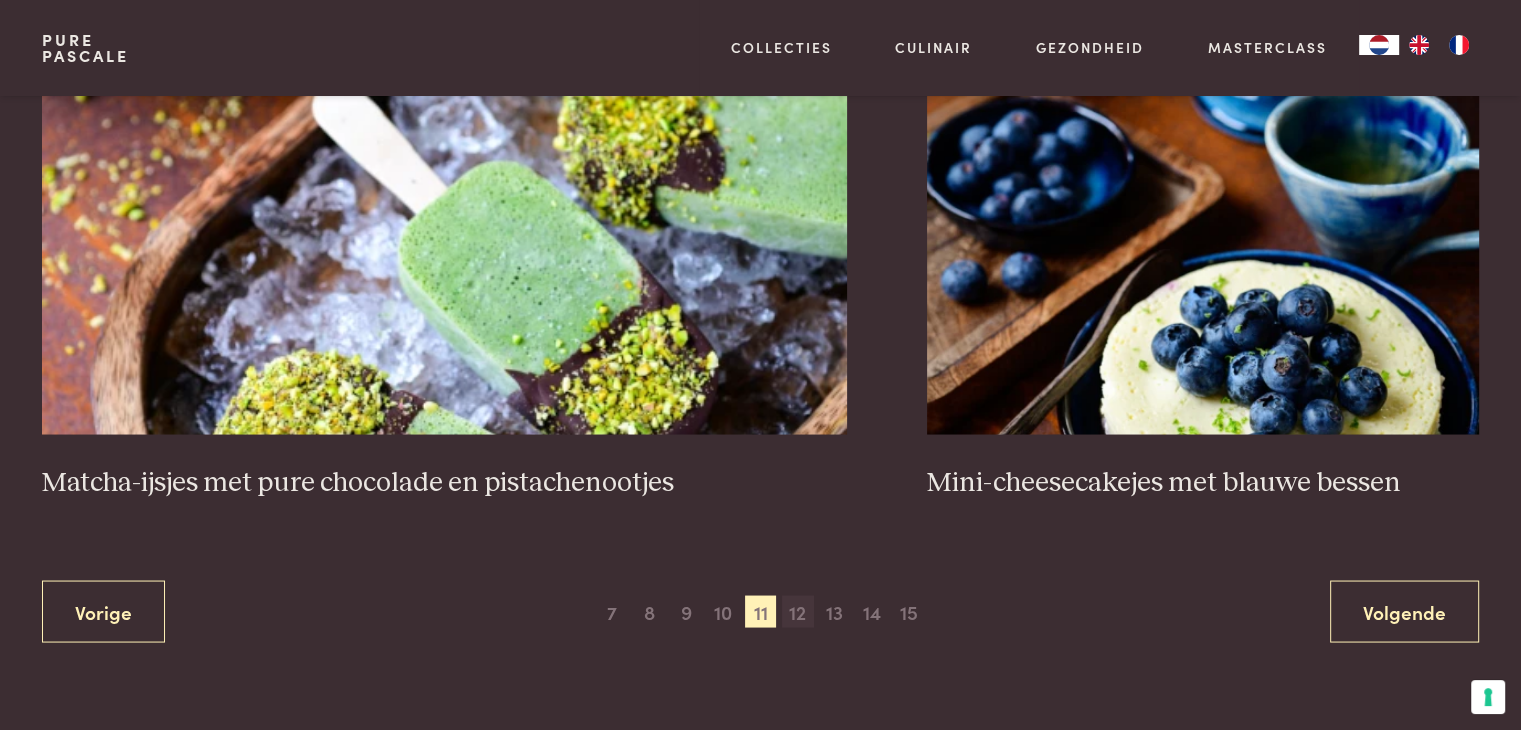 click on "12" at bounding box center (798, 611) 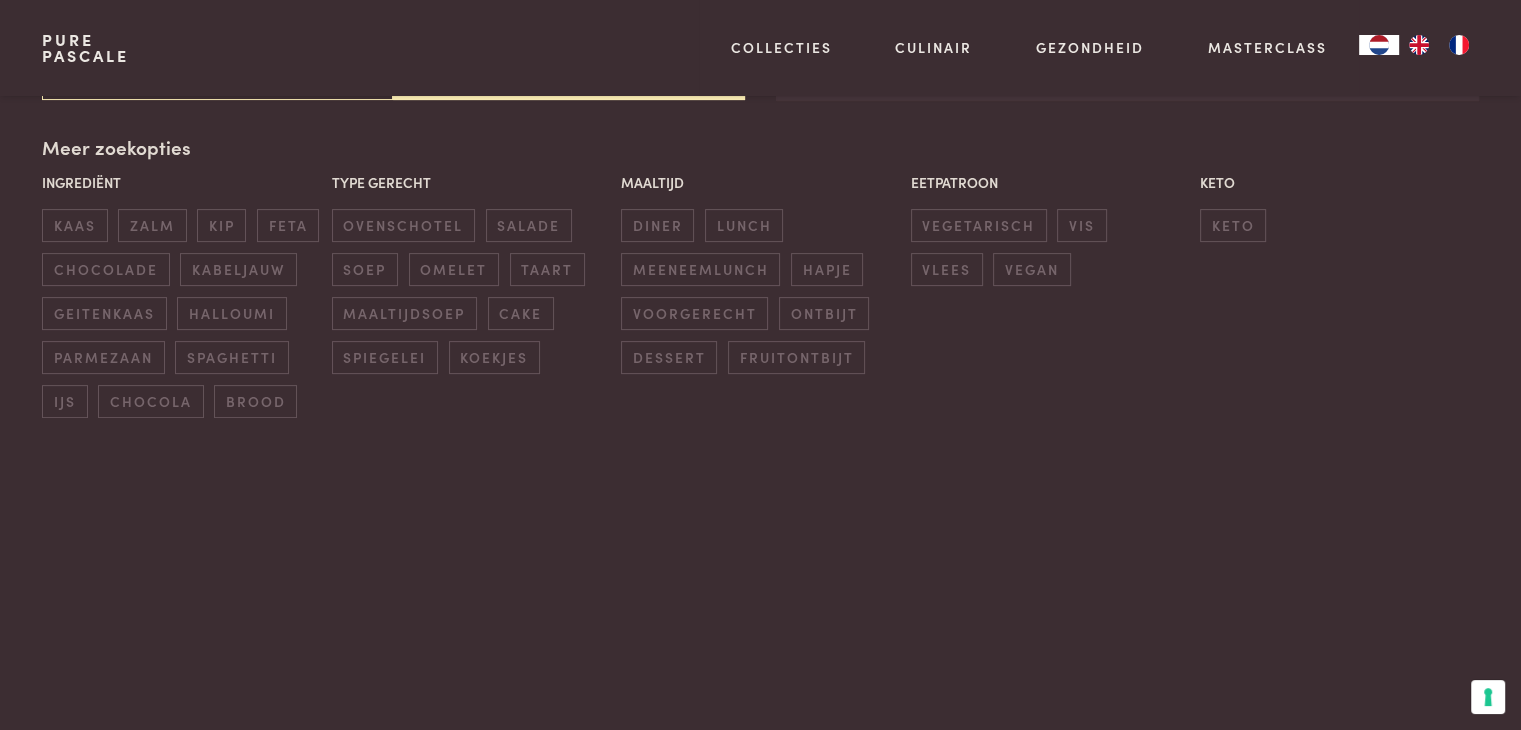 scroll, scrollTop: 459, scrollLeft: 0, axis: vertical 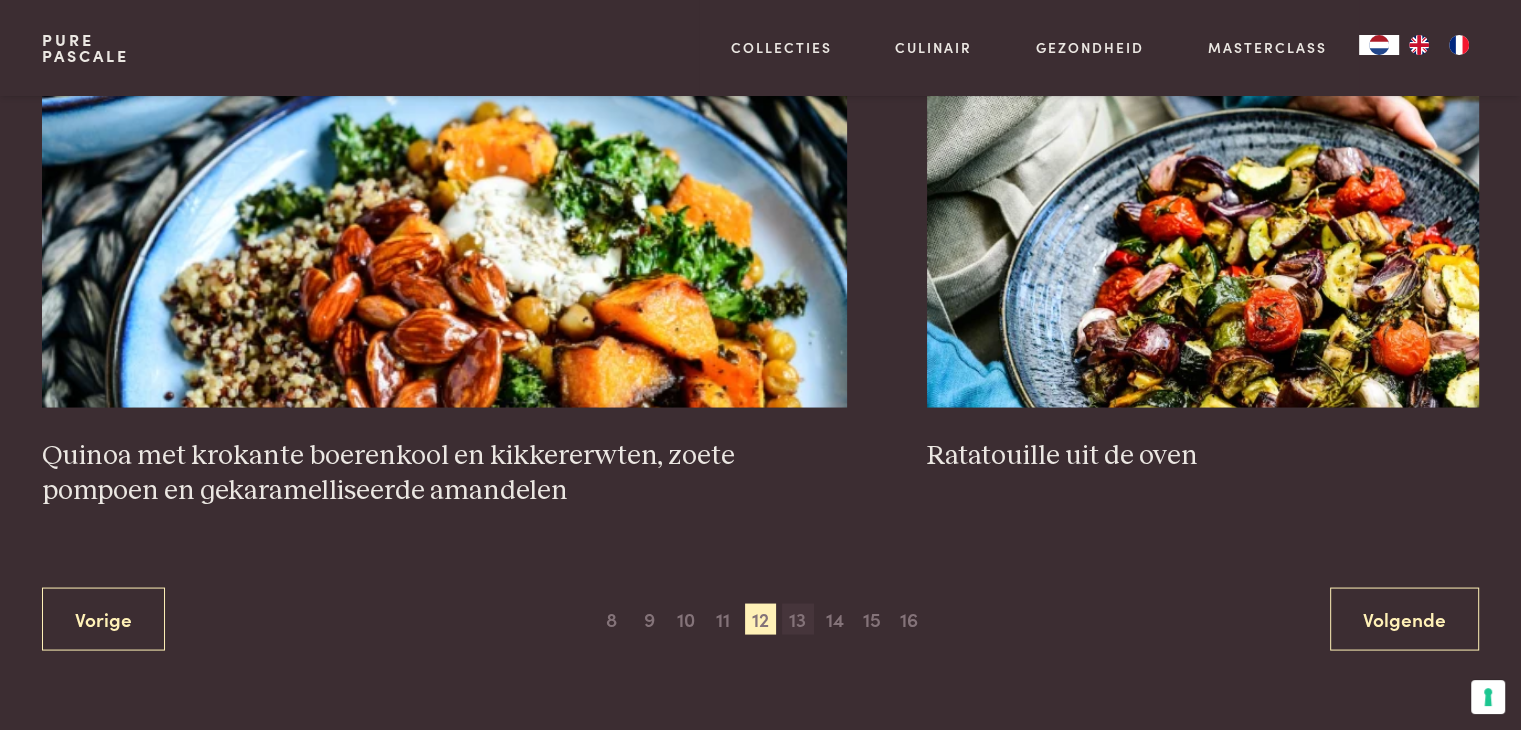click on "13" at bounding box center [798, 619] 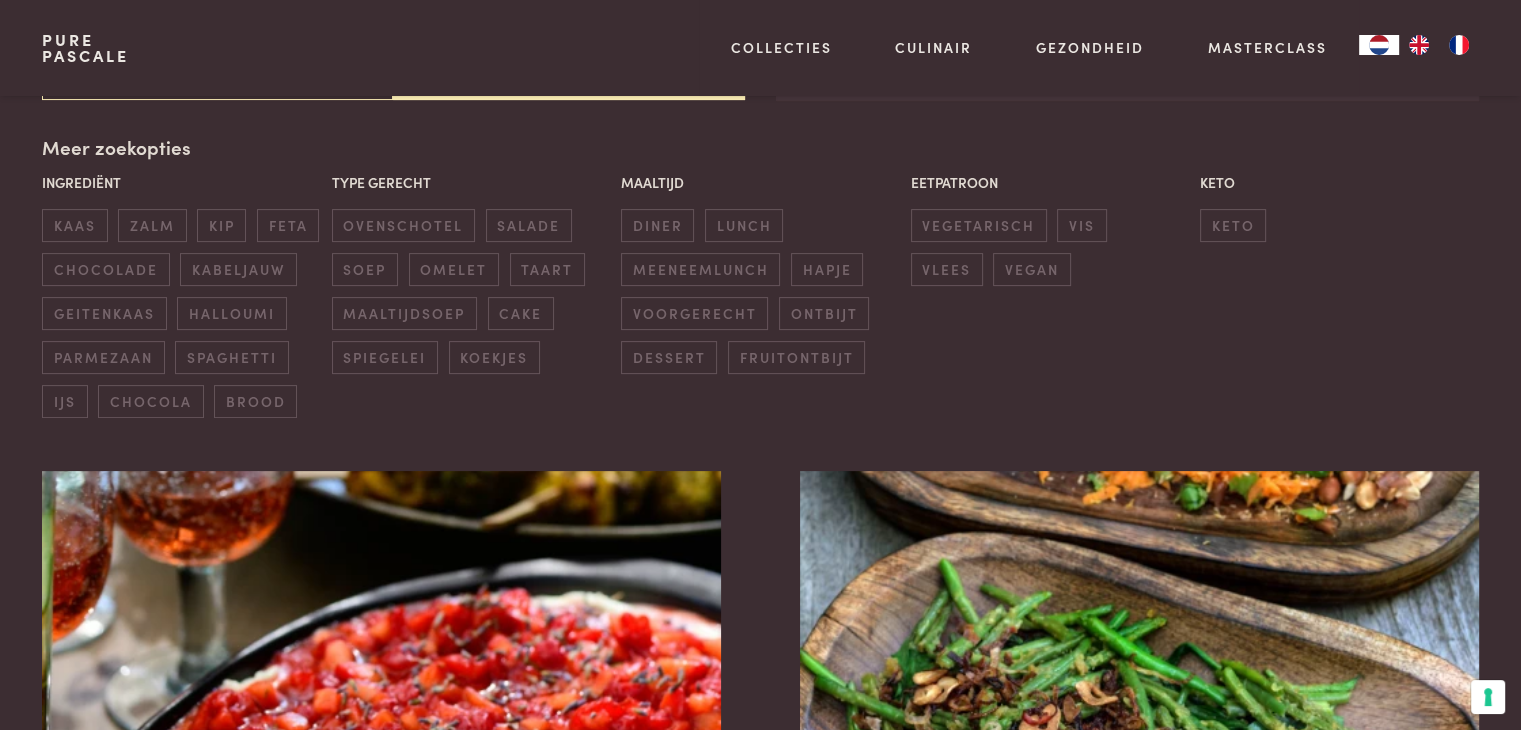 scroll, scrollTop: 459, scrollLeft: 0, axis: vertical 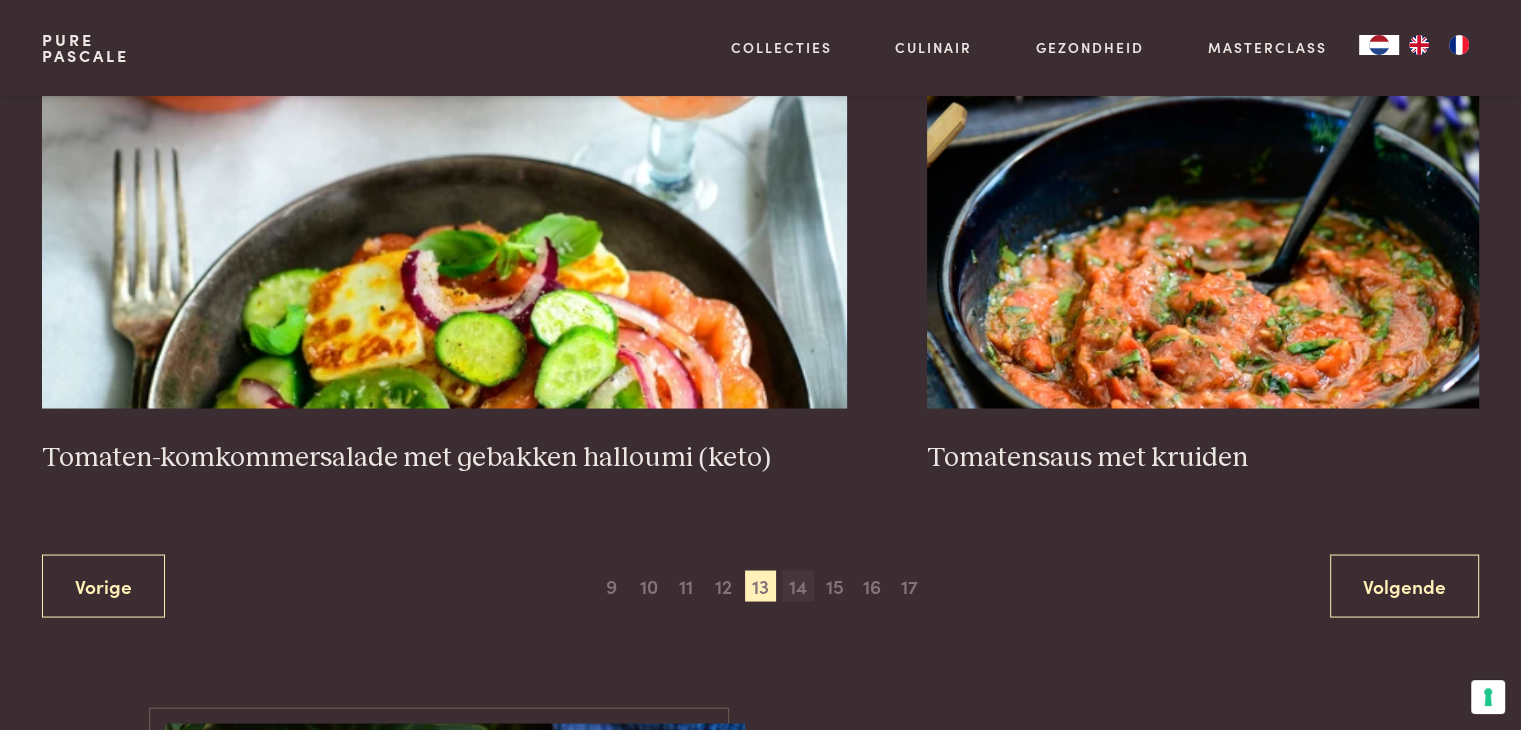 click on "14" at bounding box center (798, 586) 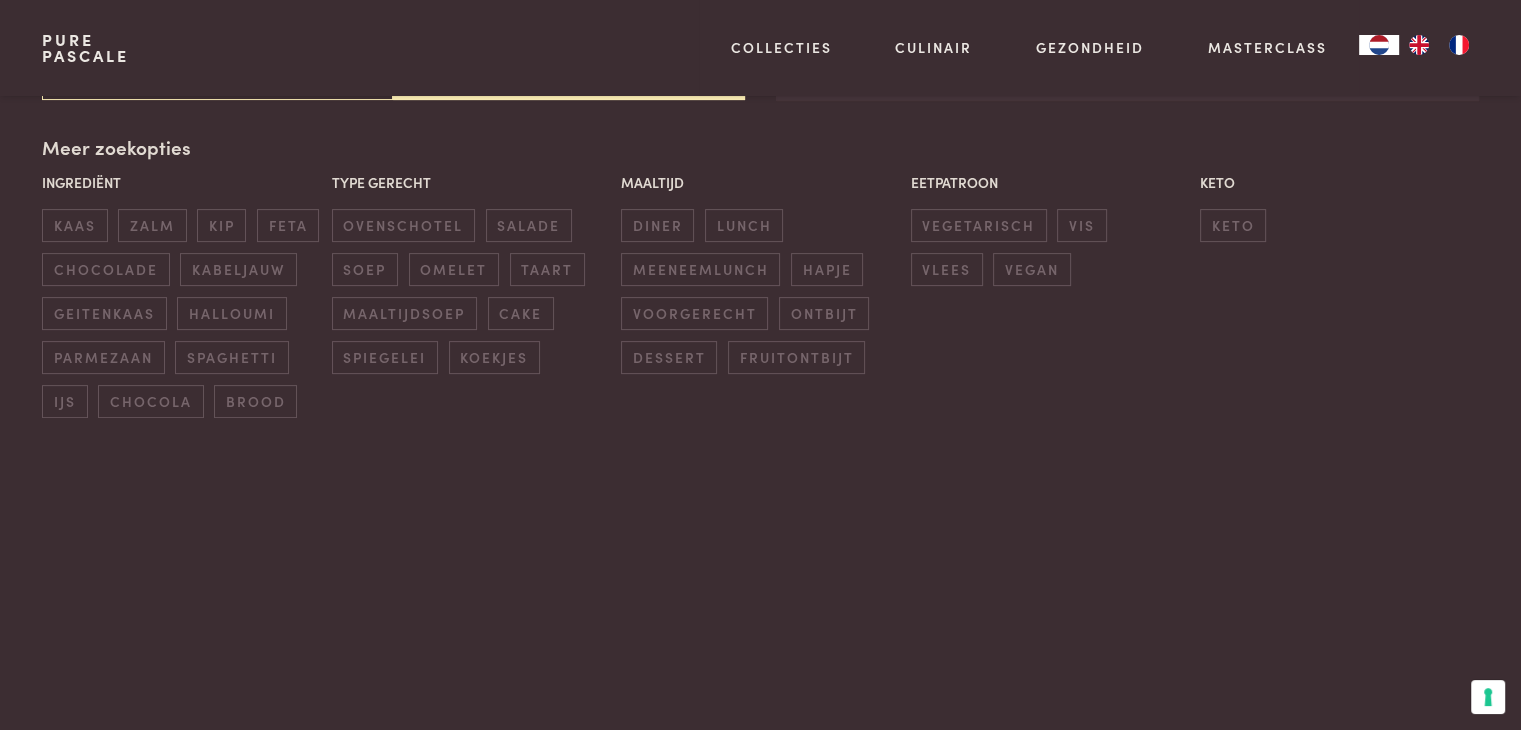 scroll, scrollTop: 459, scrollLeft: 0, axis: vertical 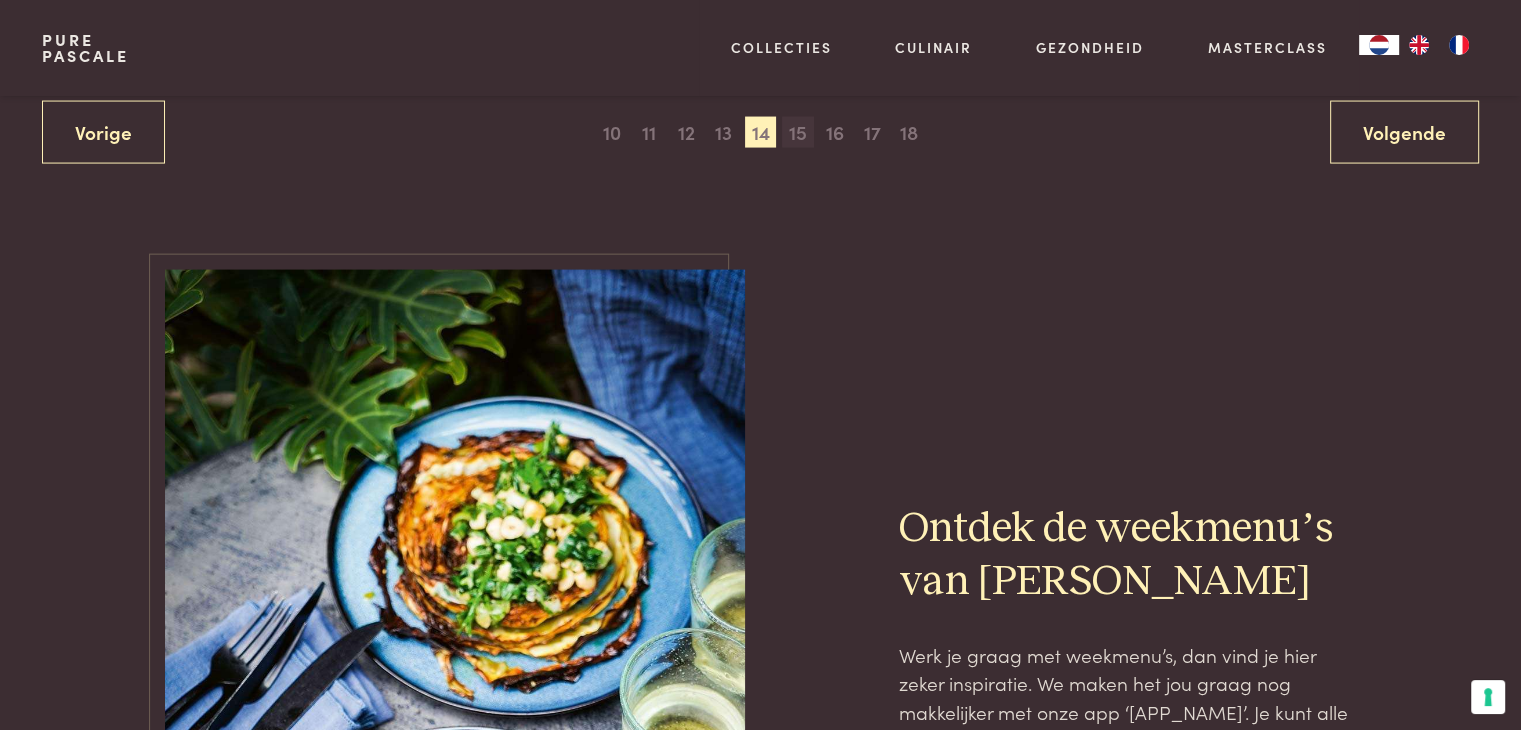 click on "15" at bounding box center [798, 133] 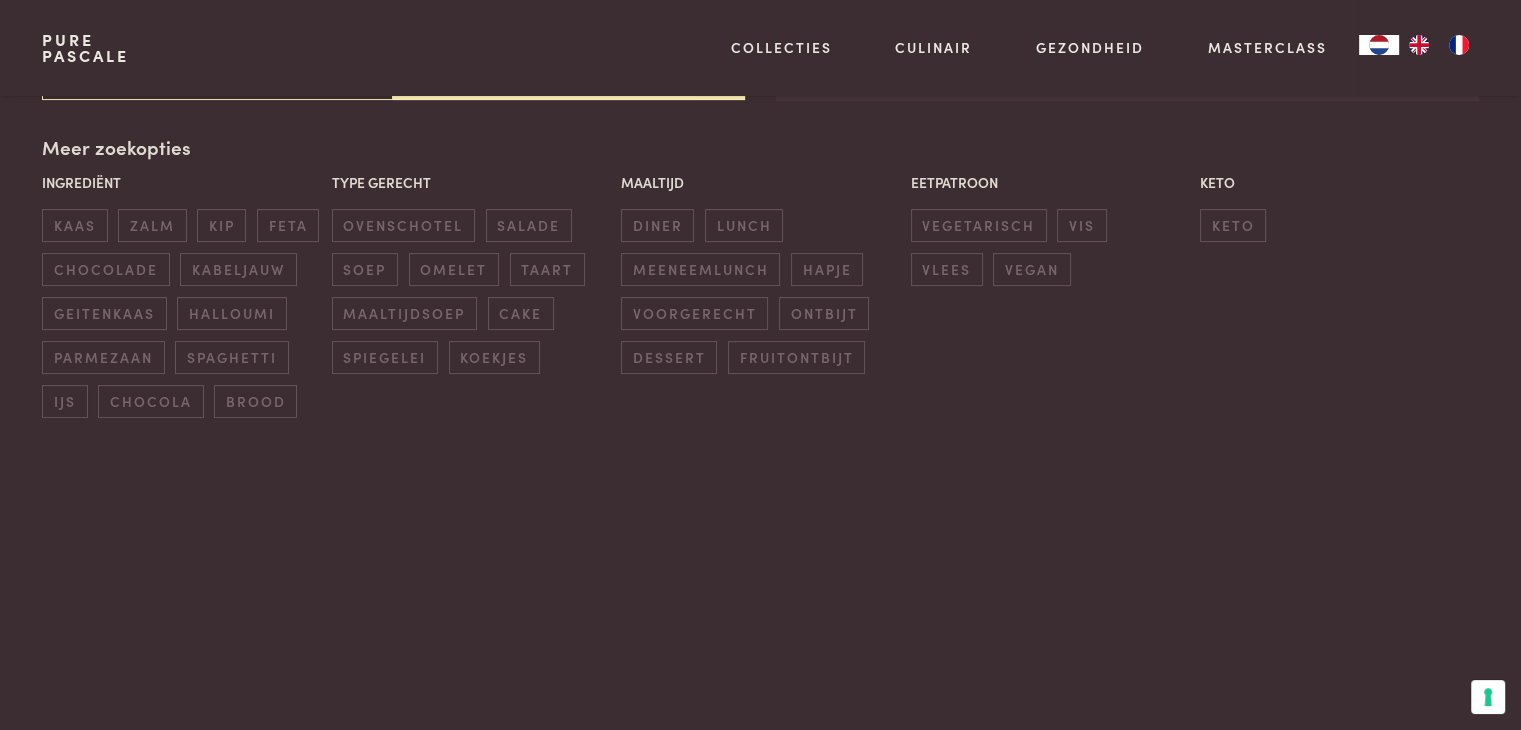 scroll, scrollTop: 459, scrollLeft: 0, axis: vertical 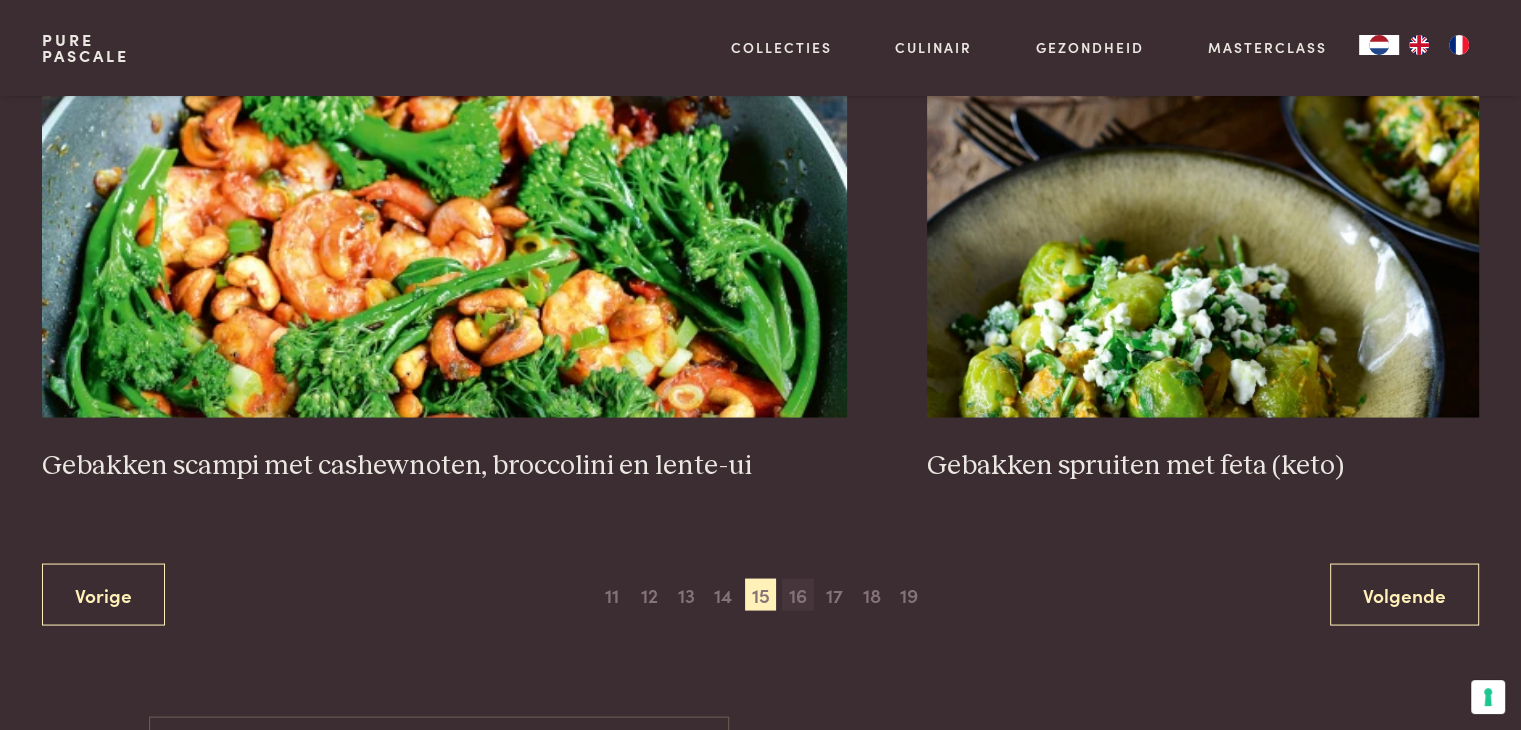 click on "16" at bounding box center [798, 594] 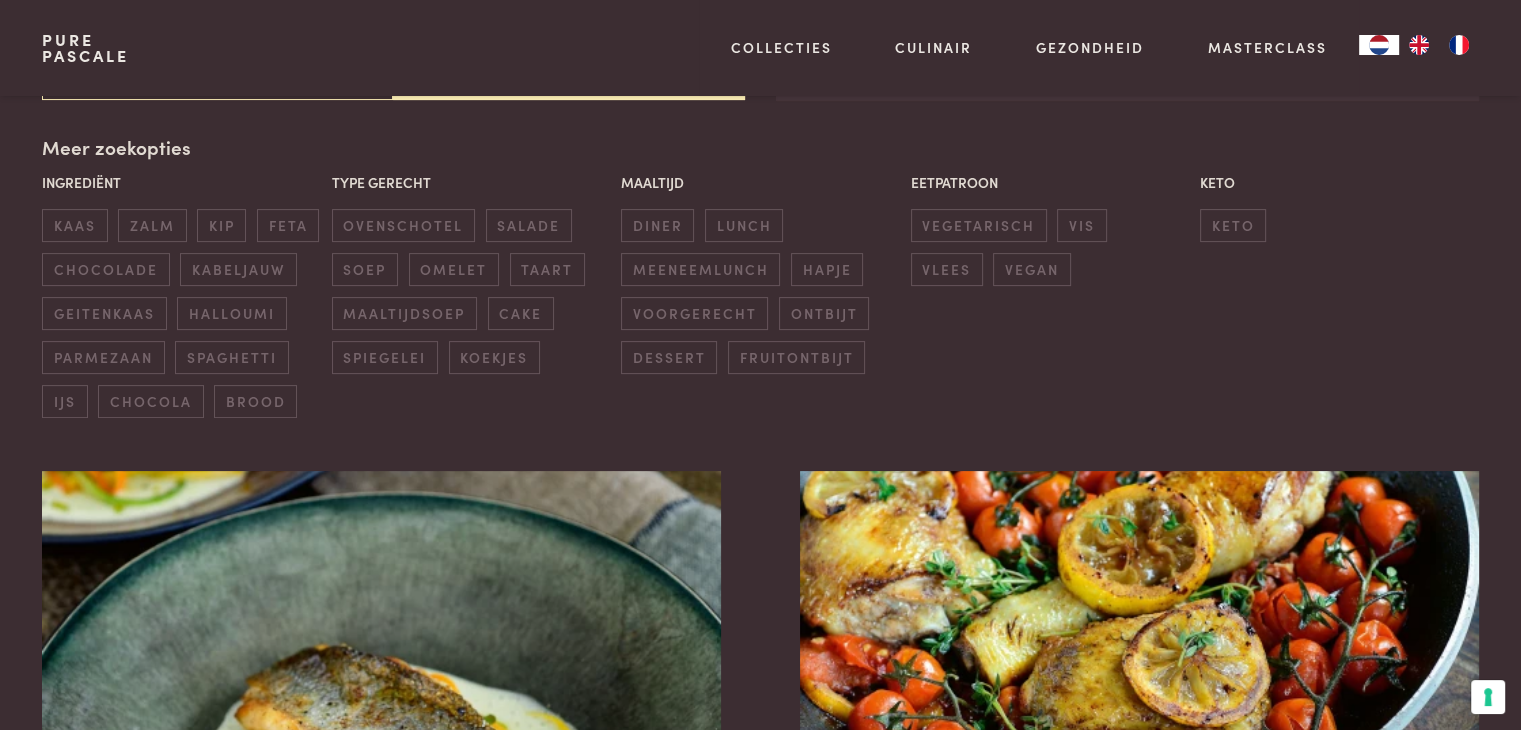 scroll, scrollTop: 459, scrollLeft: 0, axis: vertical 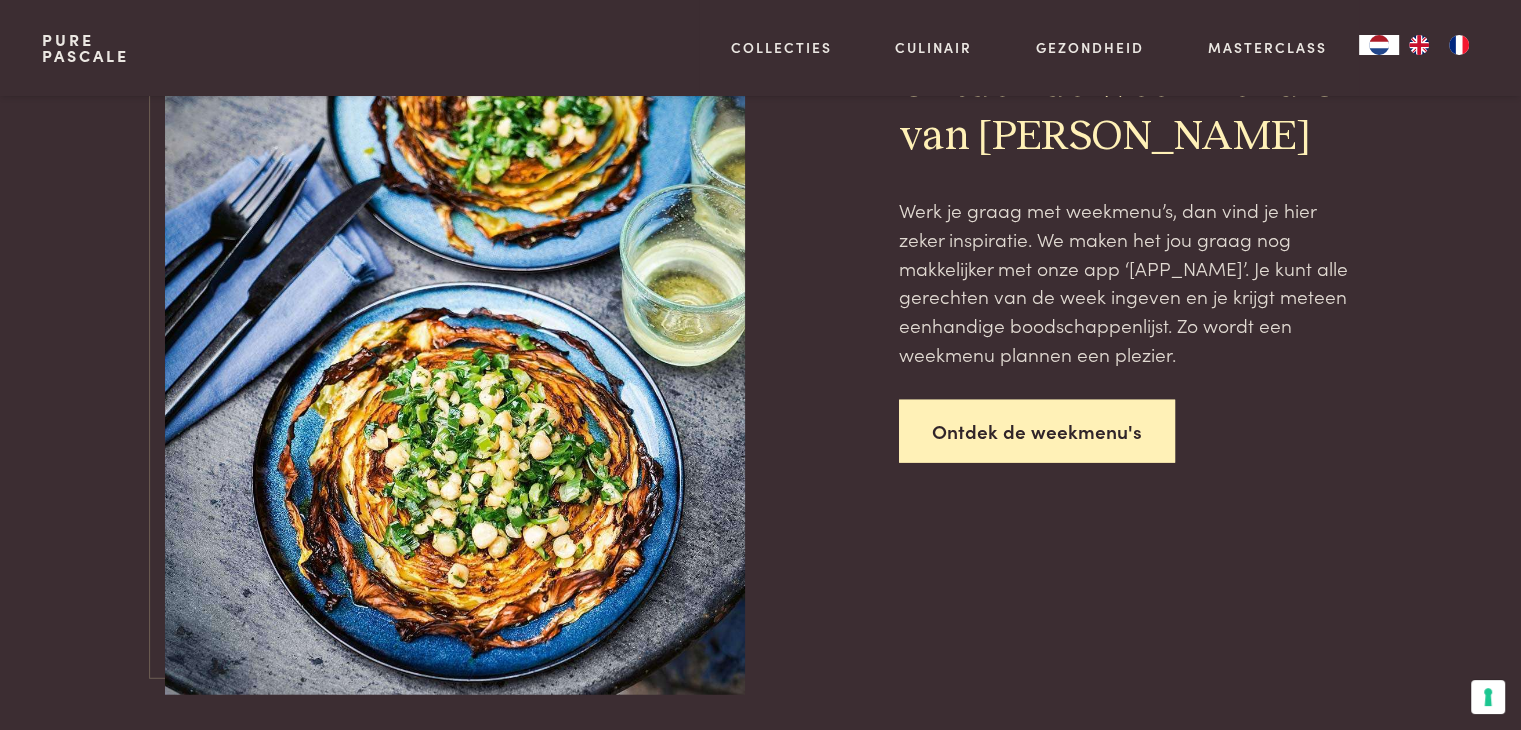 click on "Ontdek de weekmenu's" at bounding box center [1037, 431] 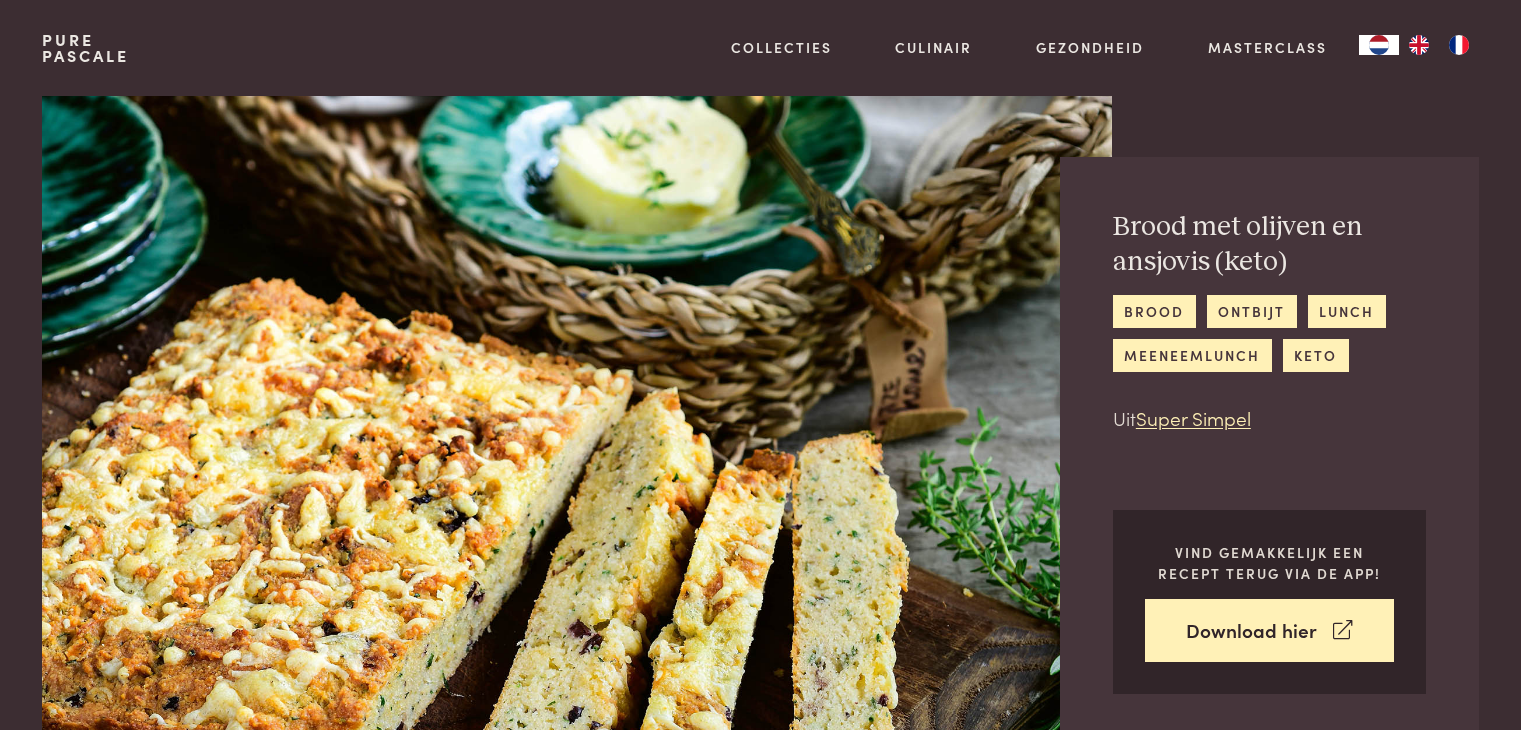 scroll, scrollTop: 0, scrollLeft: 0, axis: both 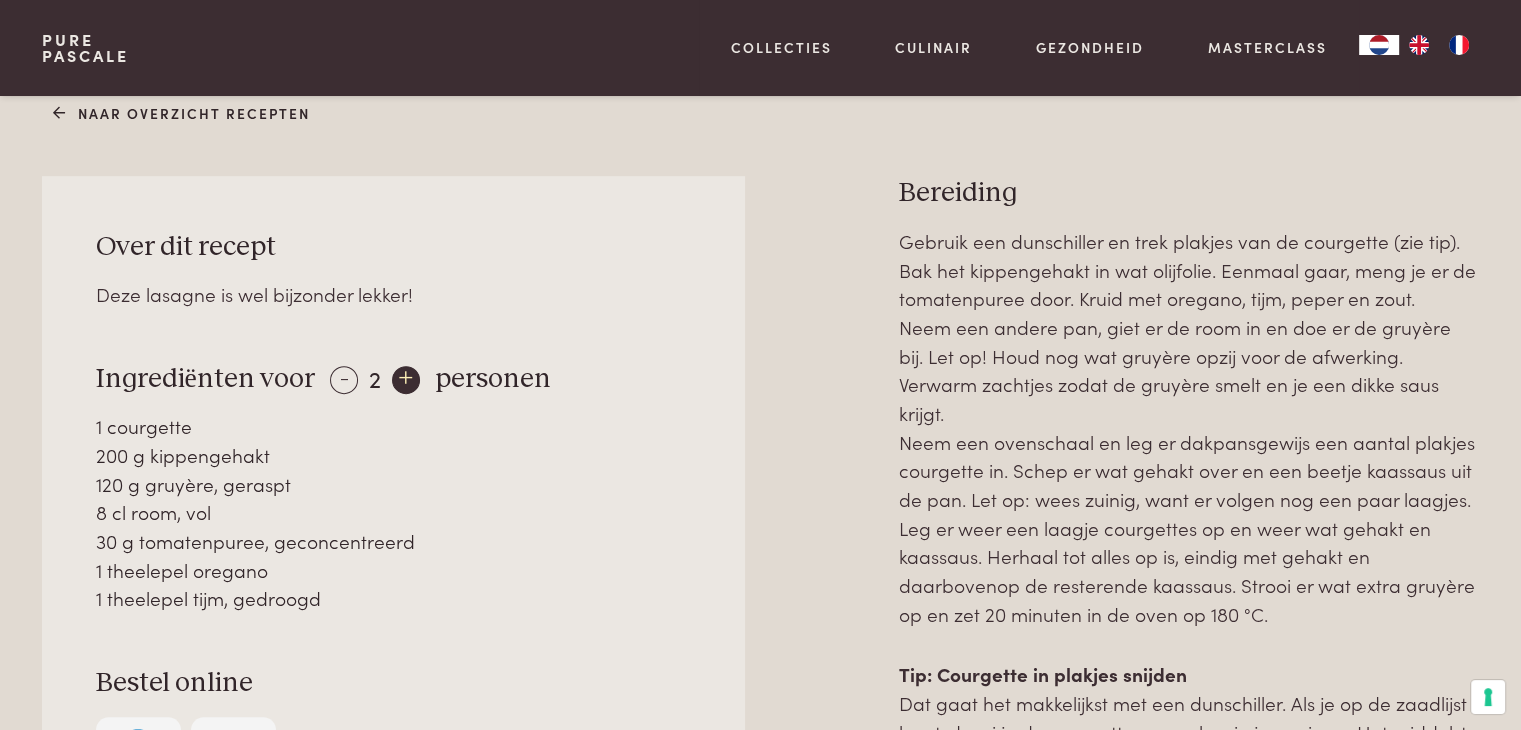 click on "+" at bounding box center (406, 380) 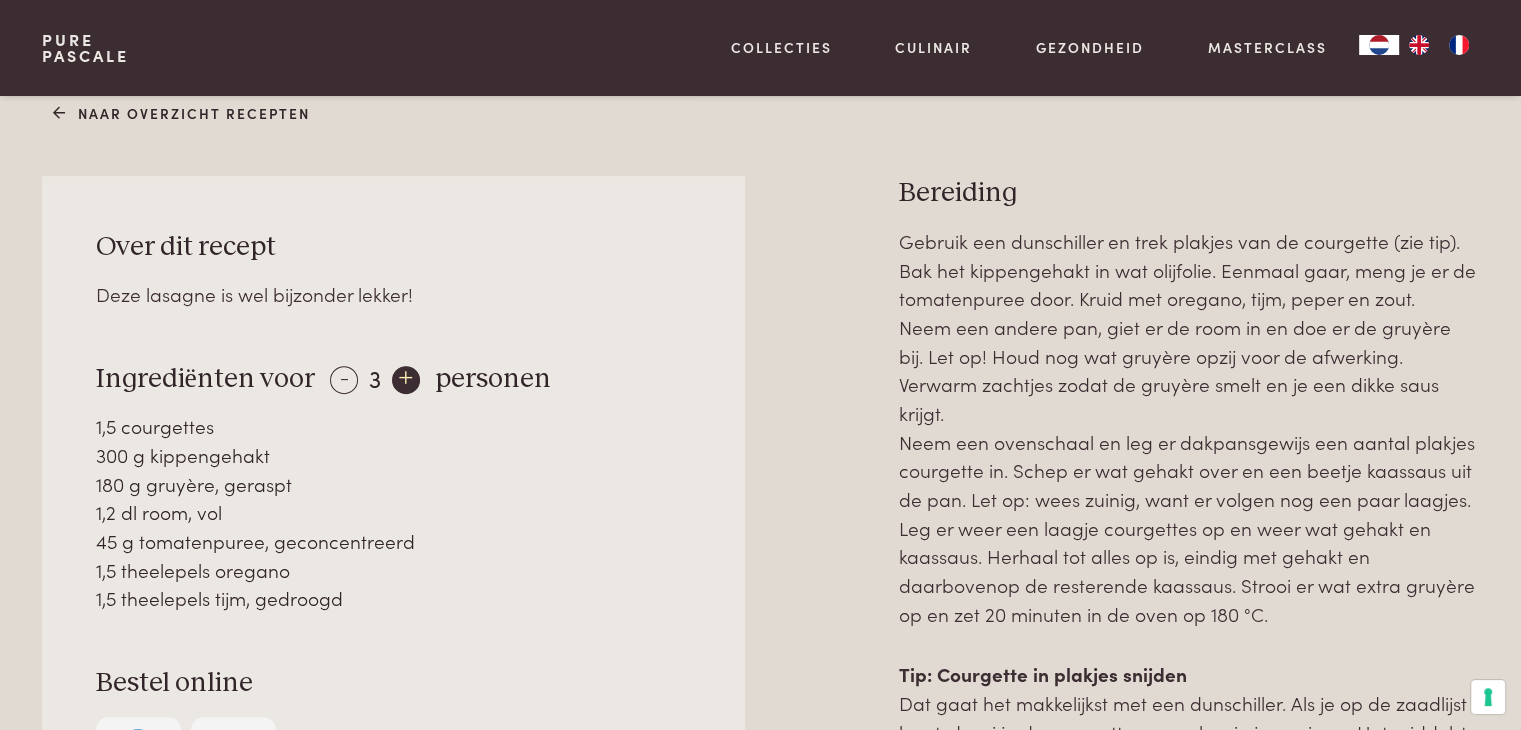 click on "+" at bounding box center [406, 380] 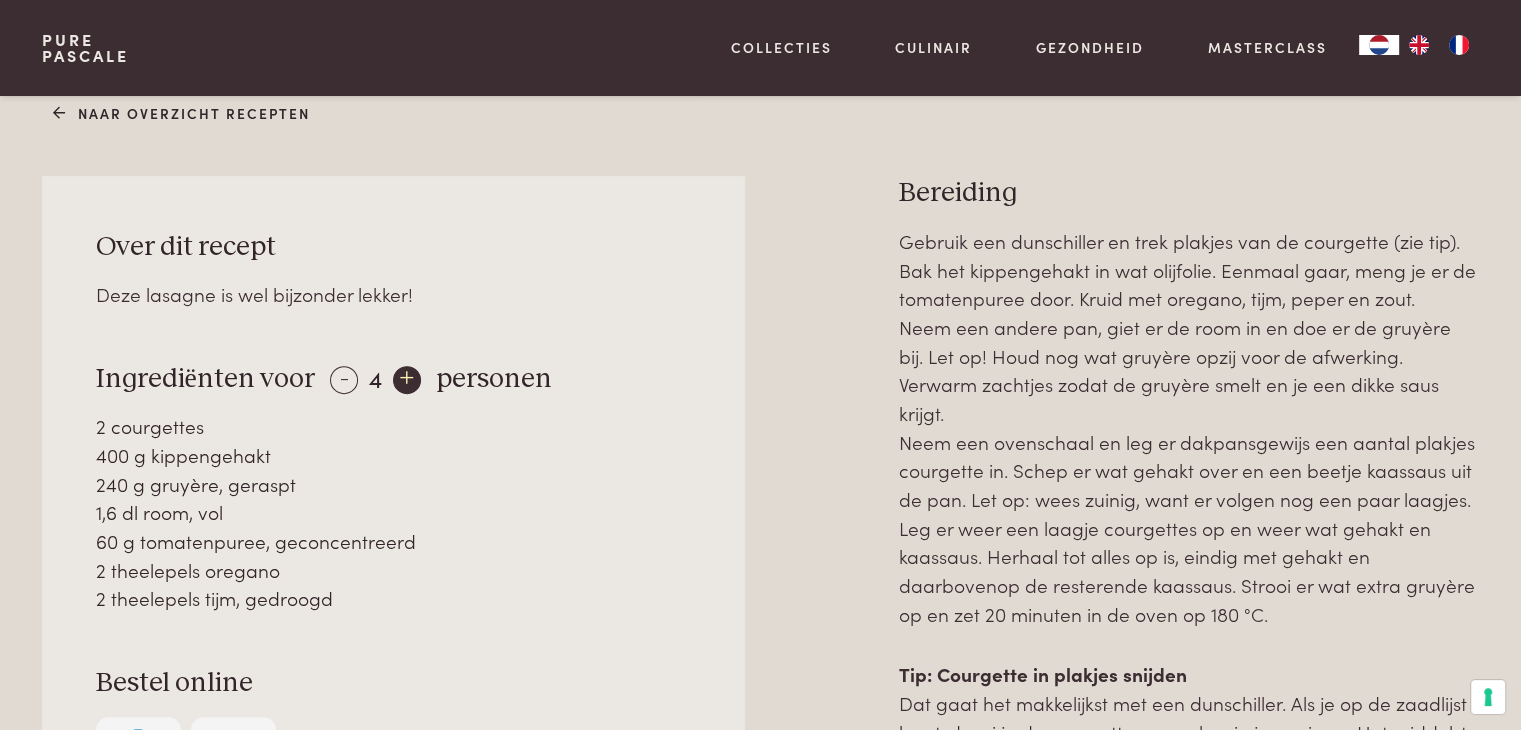click on "+" at bounding box center (407, 380) 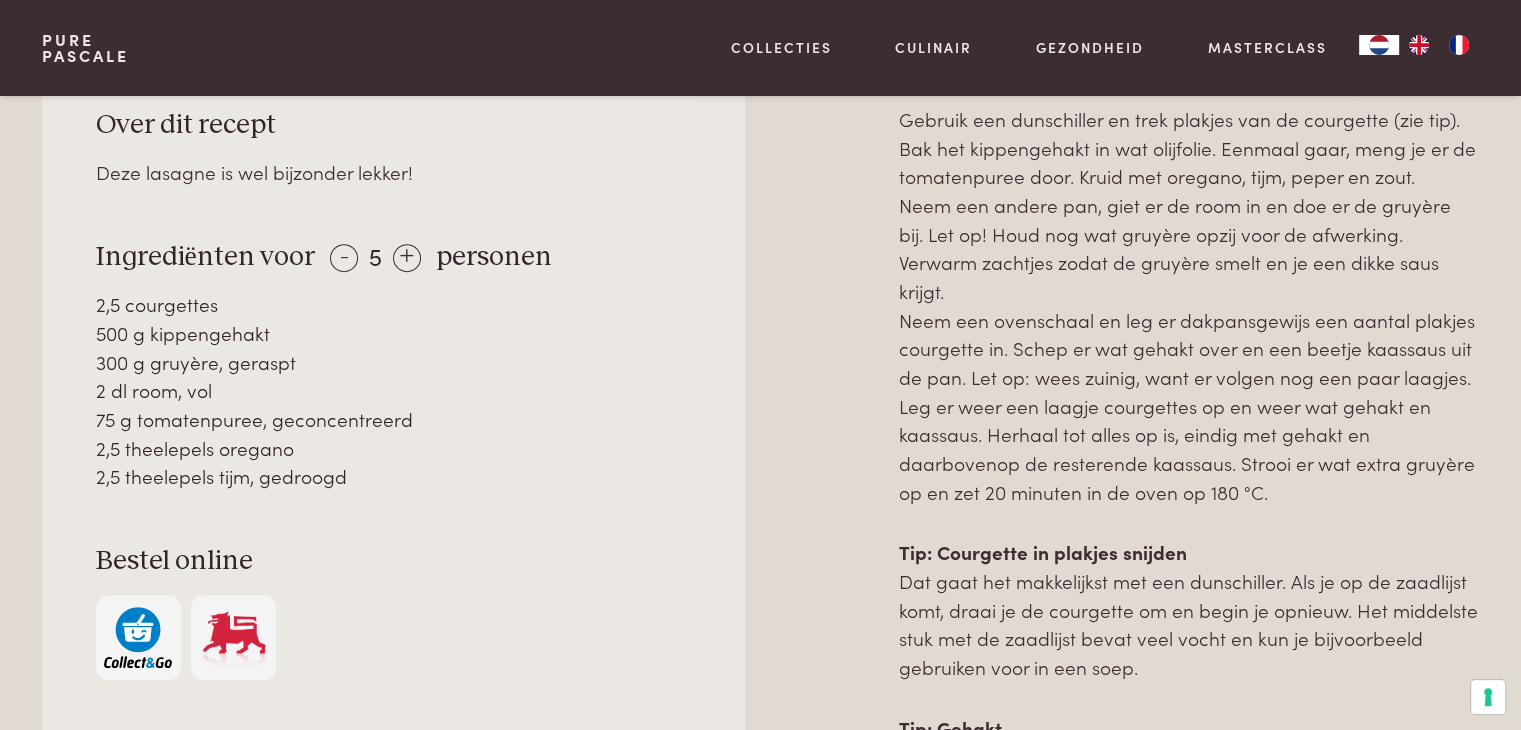scroll, scrollTop: 948, scrollLeft: 0, axis: vertical 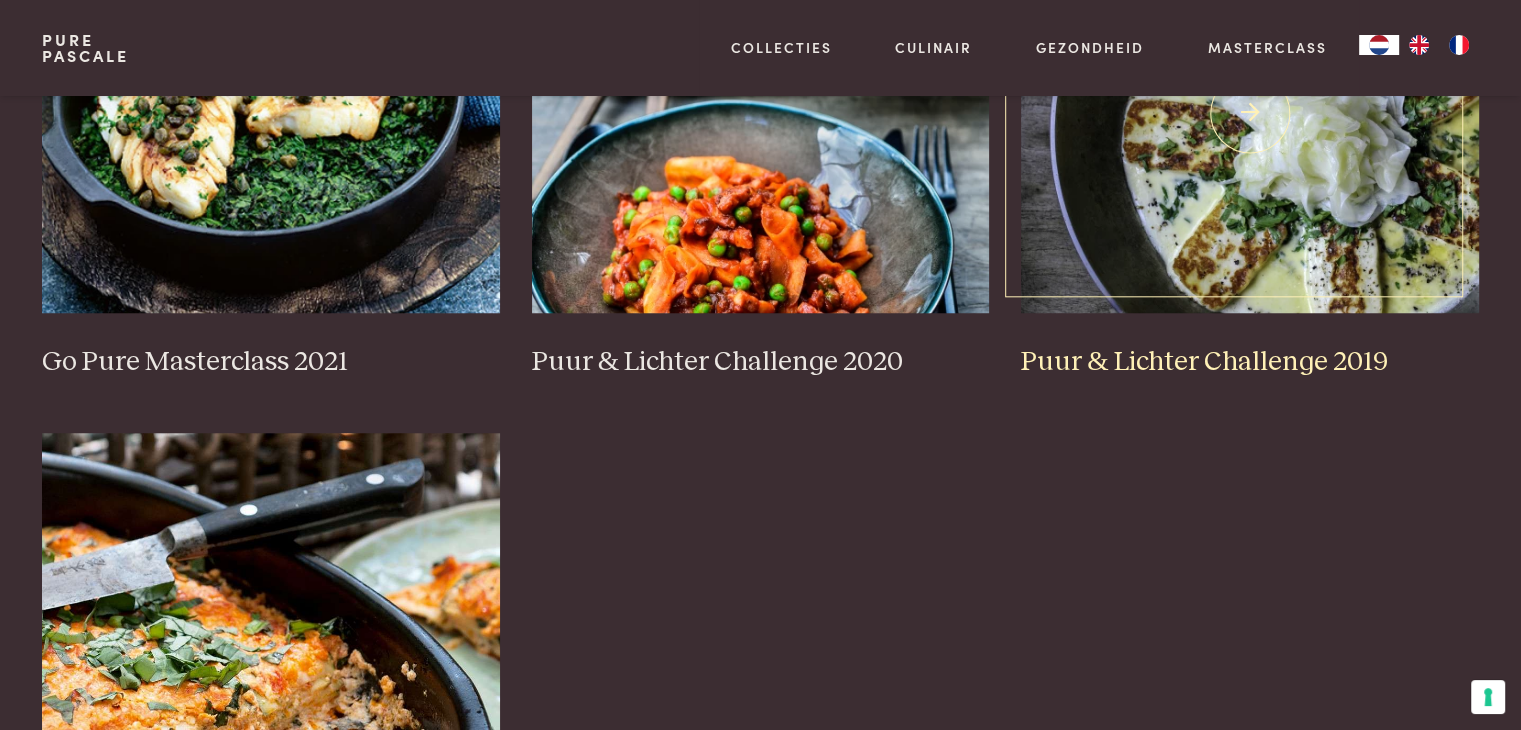 click on "Puur & Lichter Challenge 2019" at bounding box center (1250, 362) 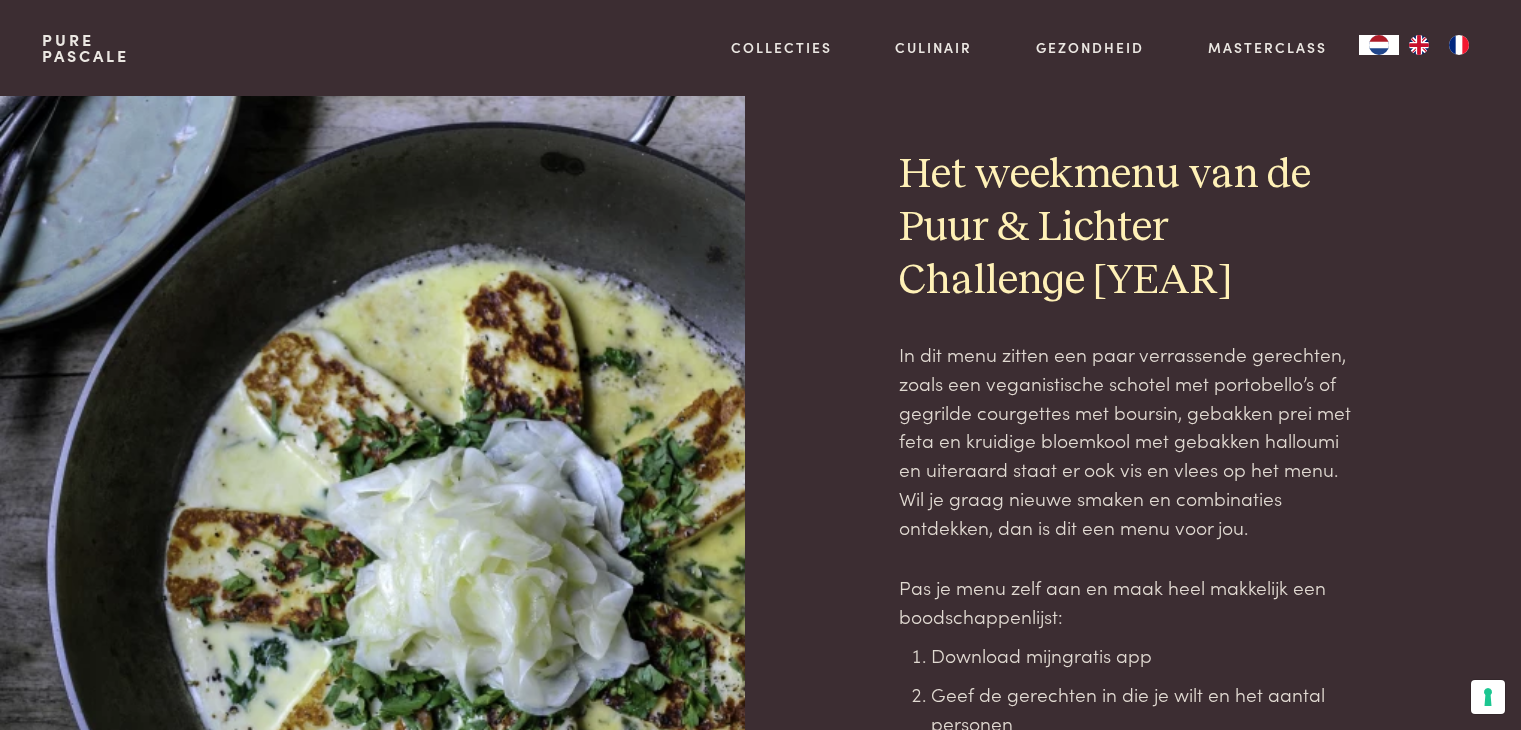 scroll, scrollTop: 0, scrollLeft: 0, axis: both 